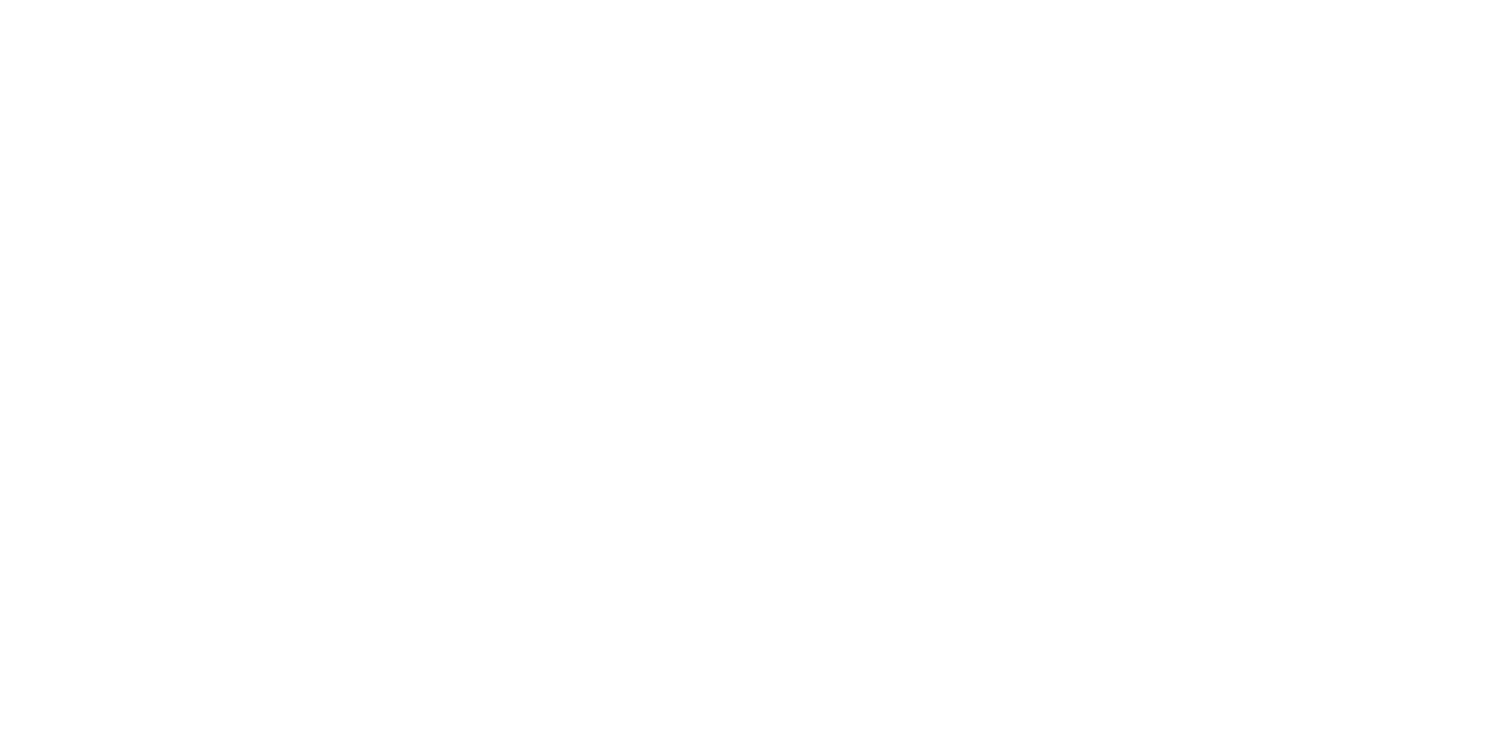 scroll, scrollTop: 0, scrollLeft: 0, axis: both 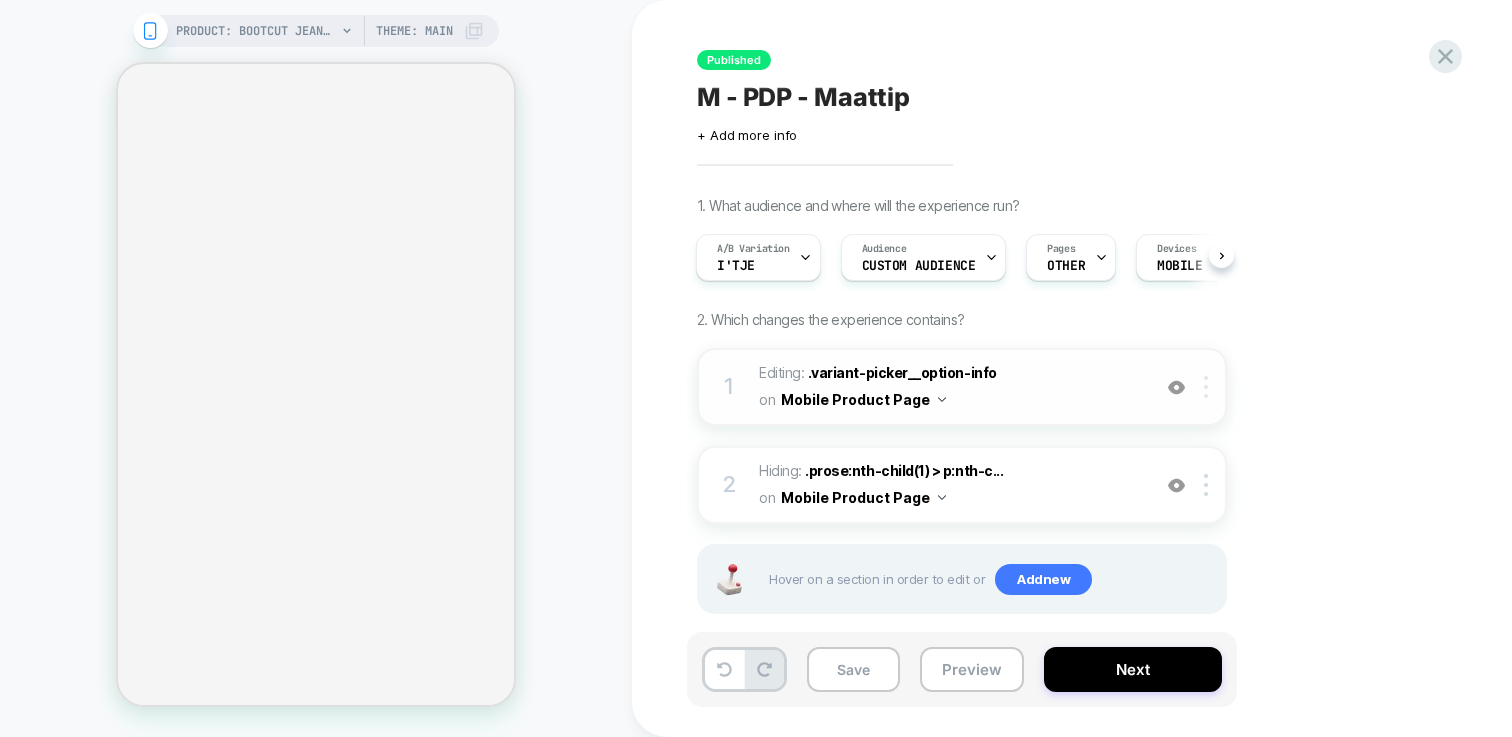 click at bounding box center (1206, 387) 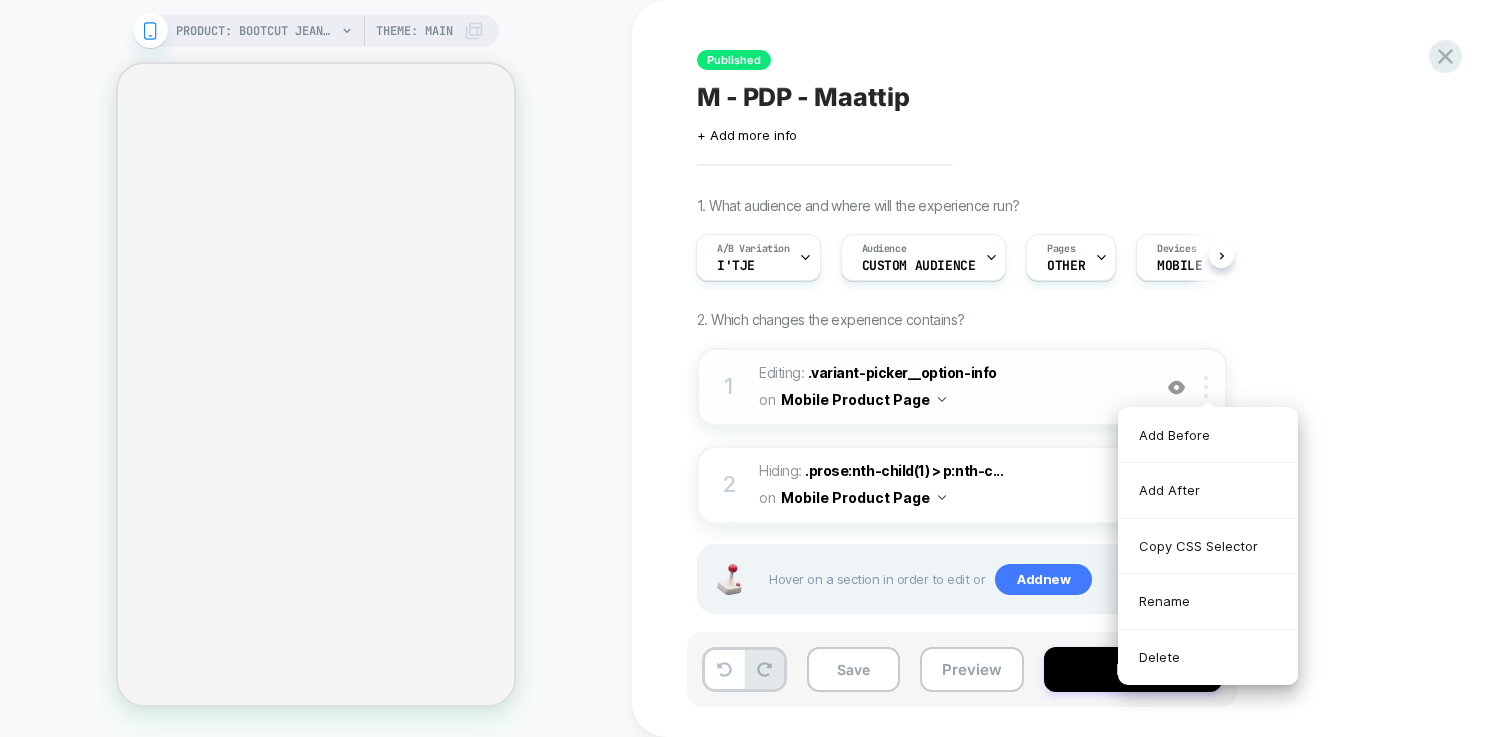 click at bounding box center [1206, 387] 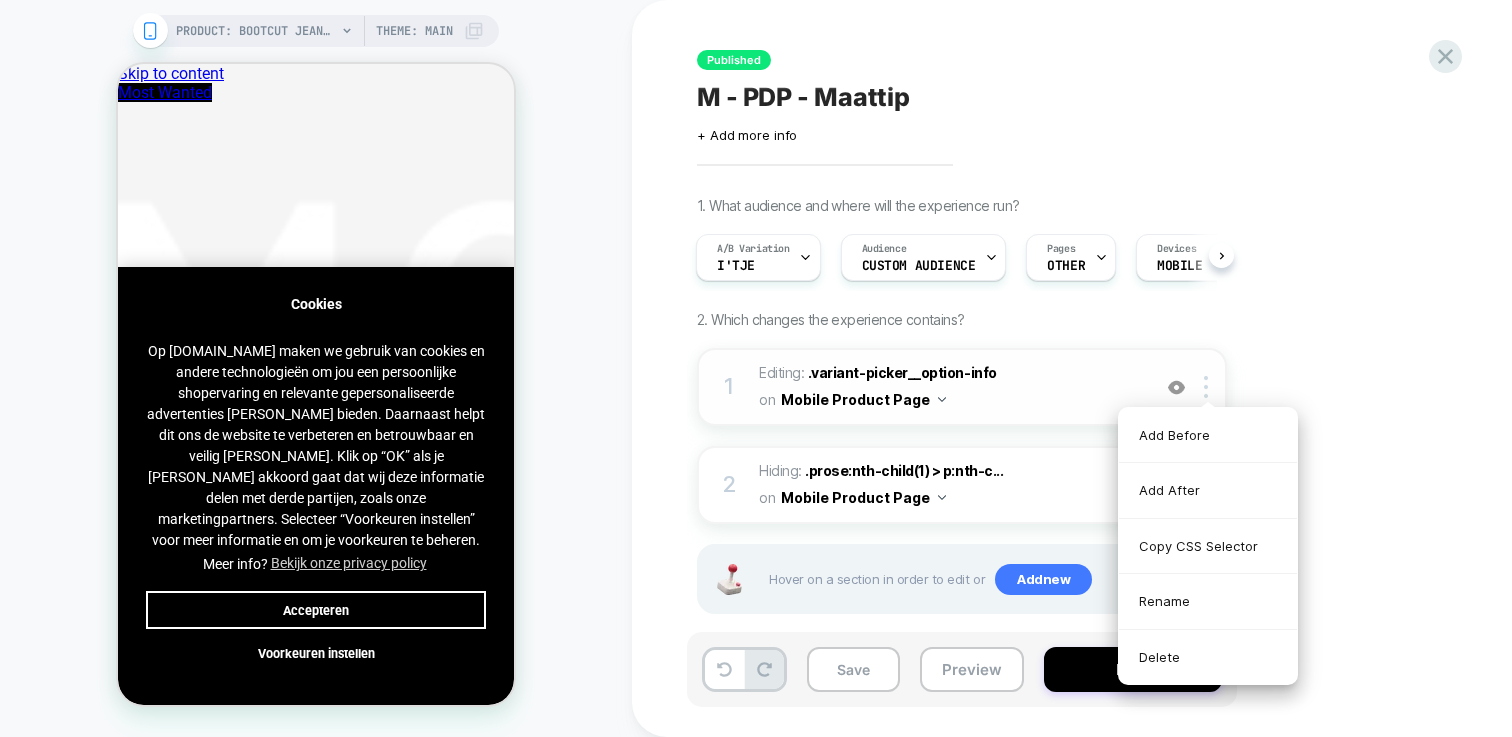 scroll, scrollTop: 0, scrollLeft: 0, axis: both 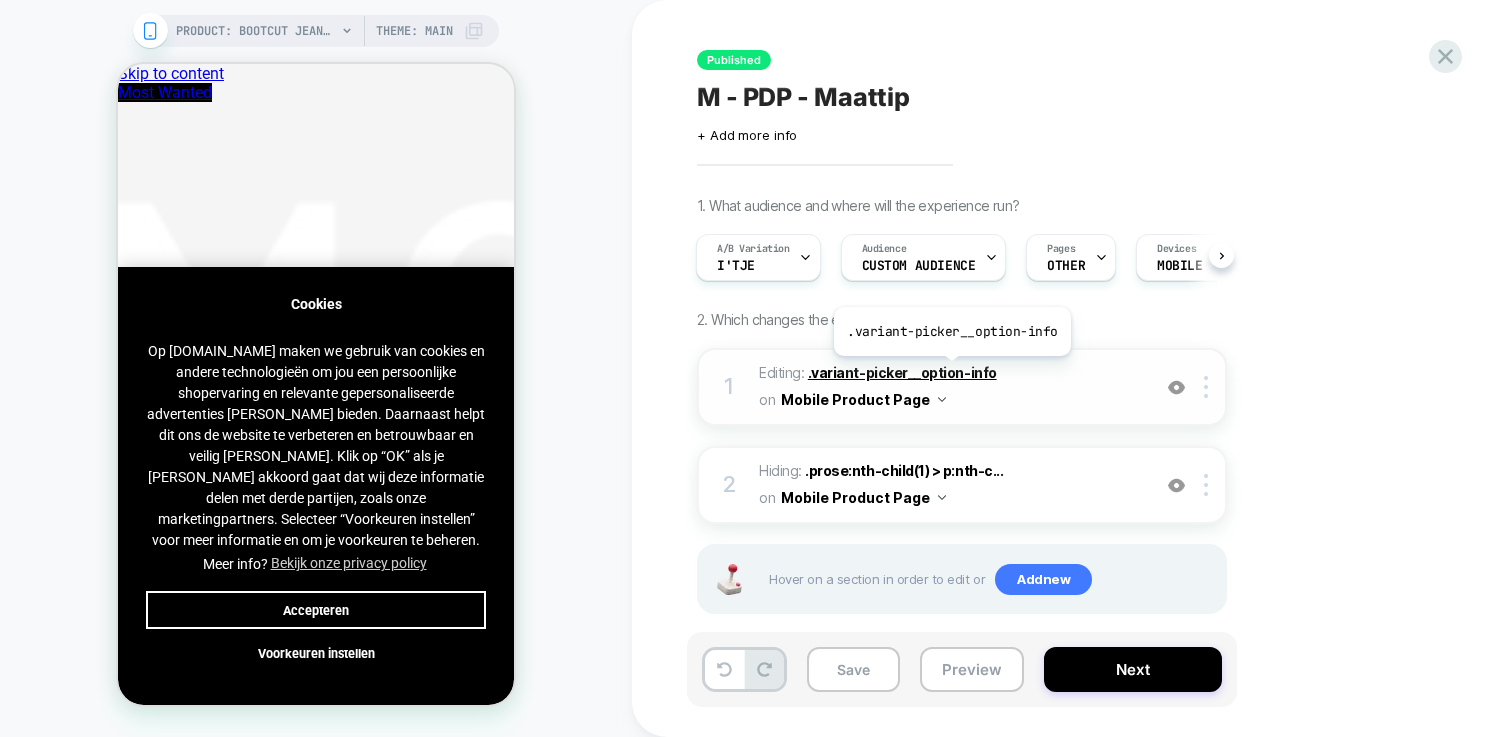 click on ".variant-picker__option-info" at bounding box center (902, 372) 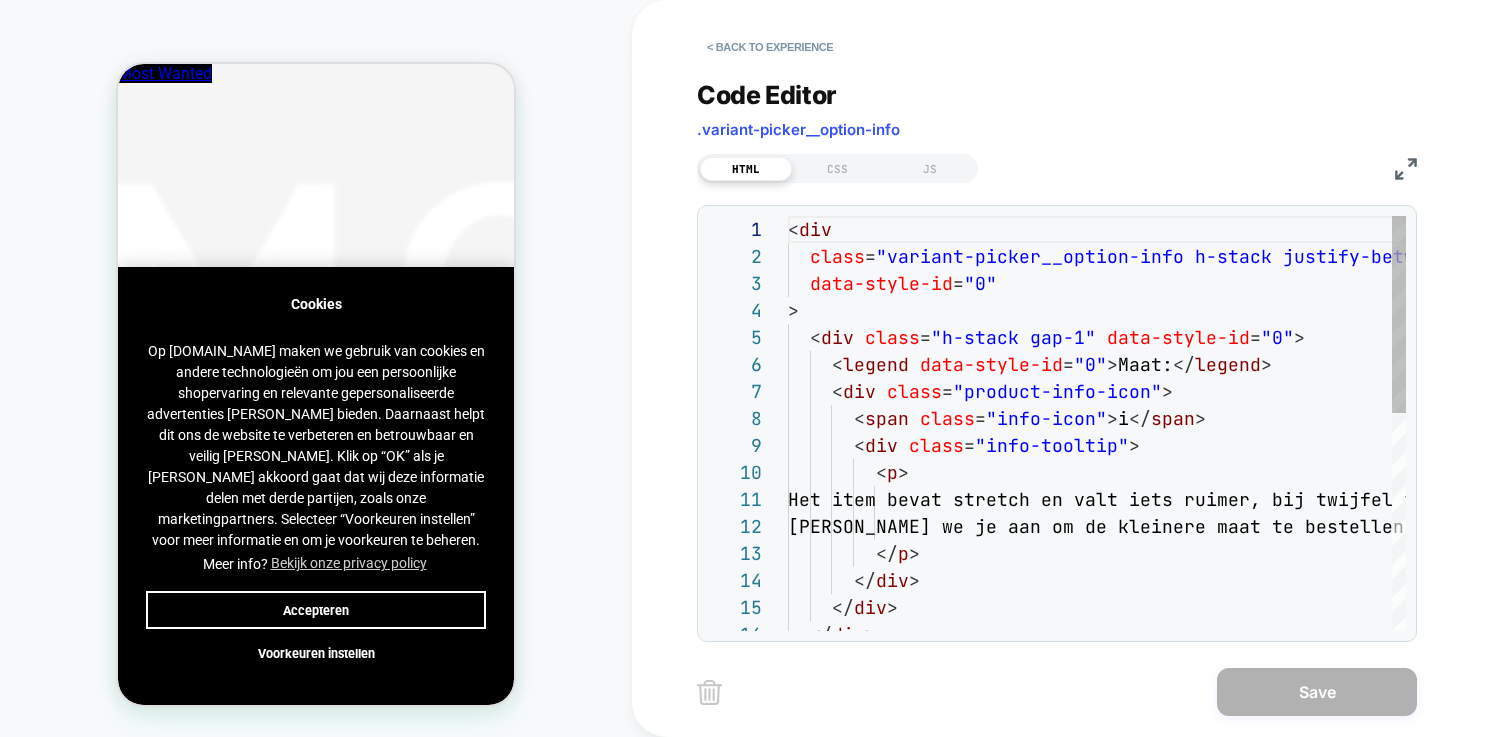 scroll, scrollTop: 500, scrollLeft: 0, axis: vertical 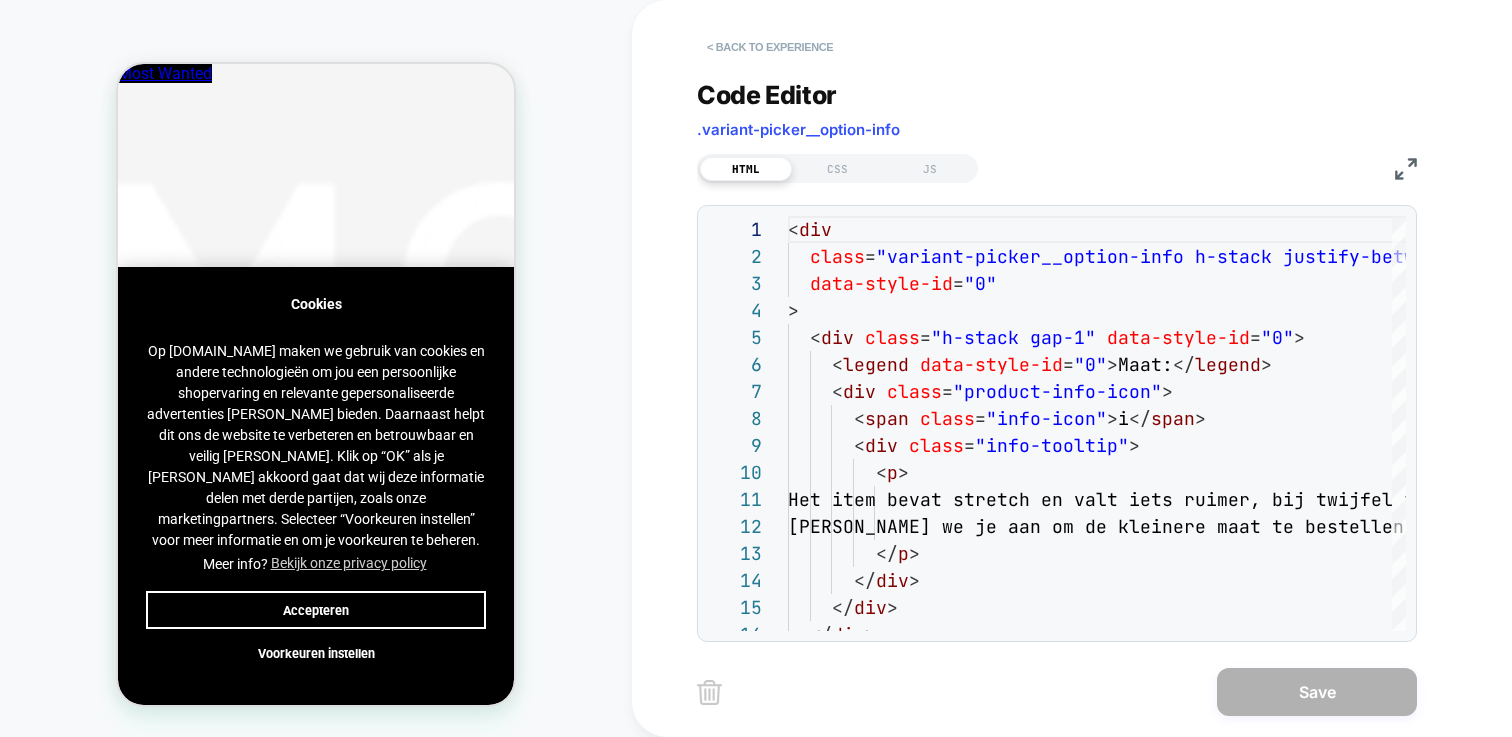 click on "< Back to experience" at bounding box center [770, 47] 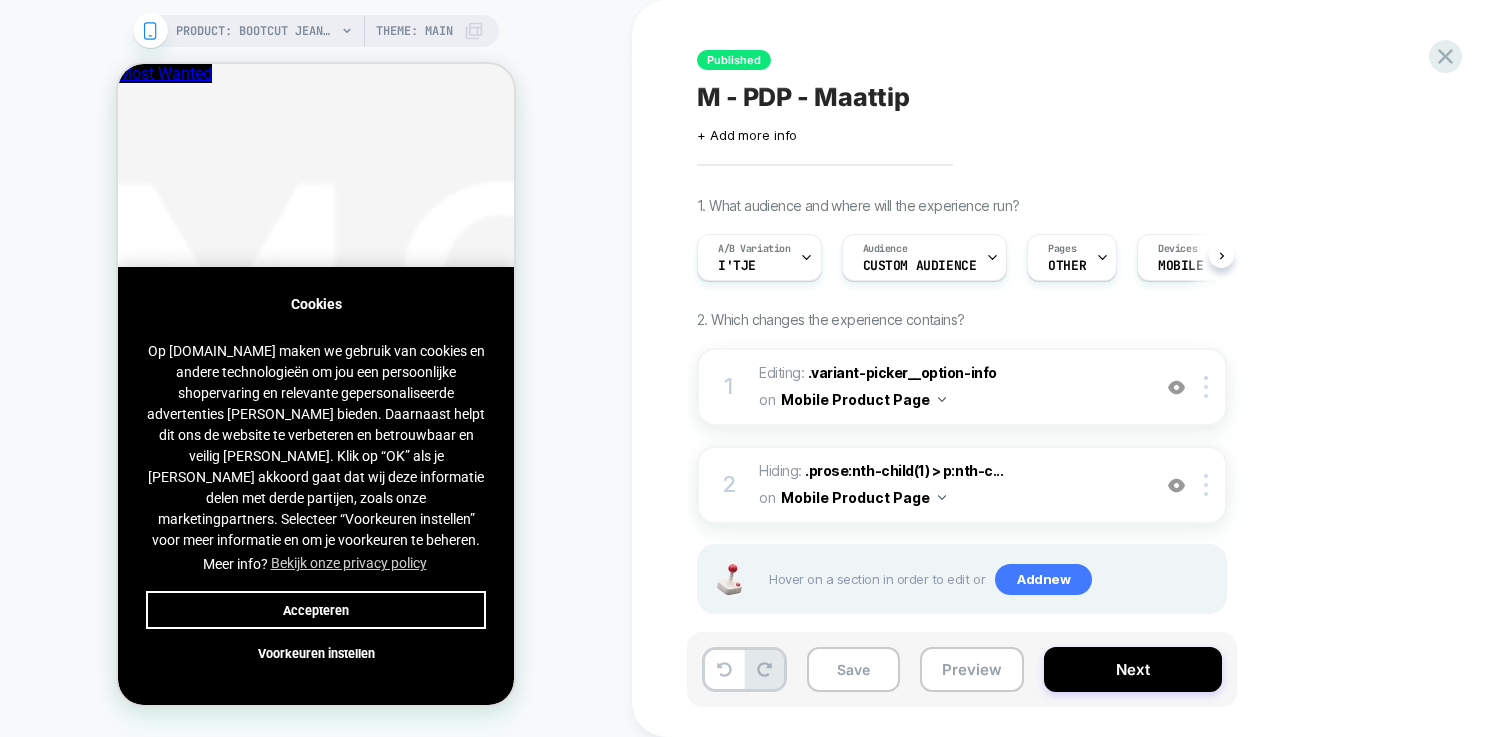 scroll, scrollTop: 0, scrollLeft: 1, axis: horizontal 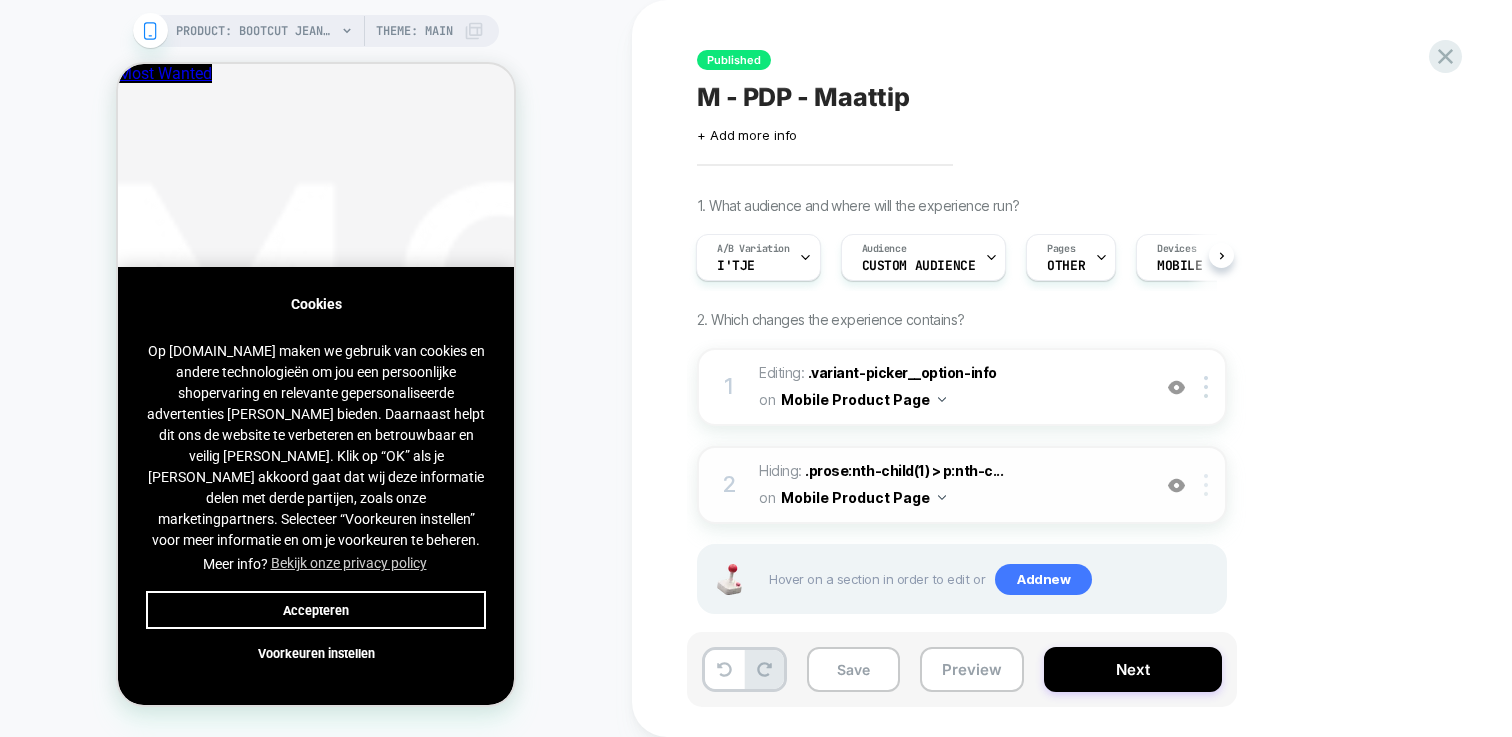 click at bounding box center (1206, 485) 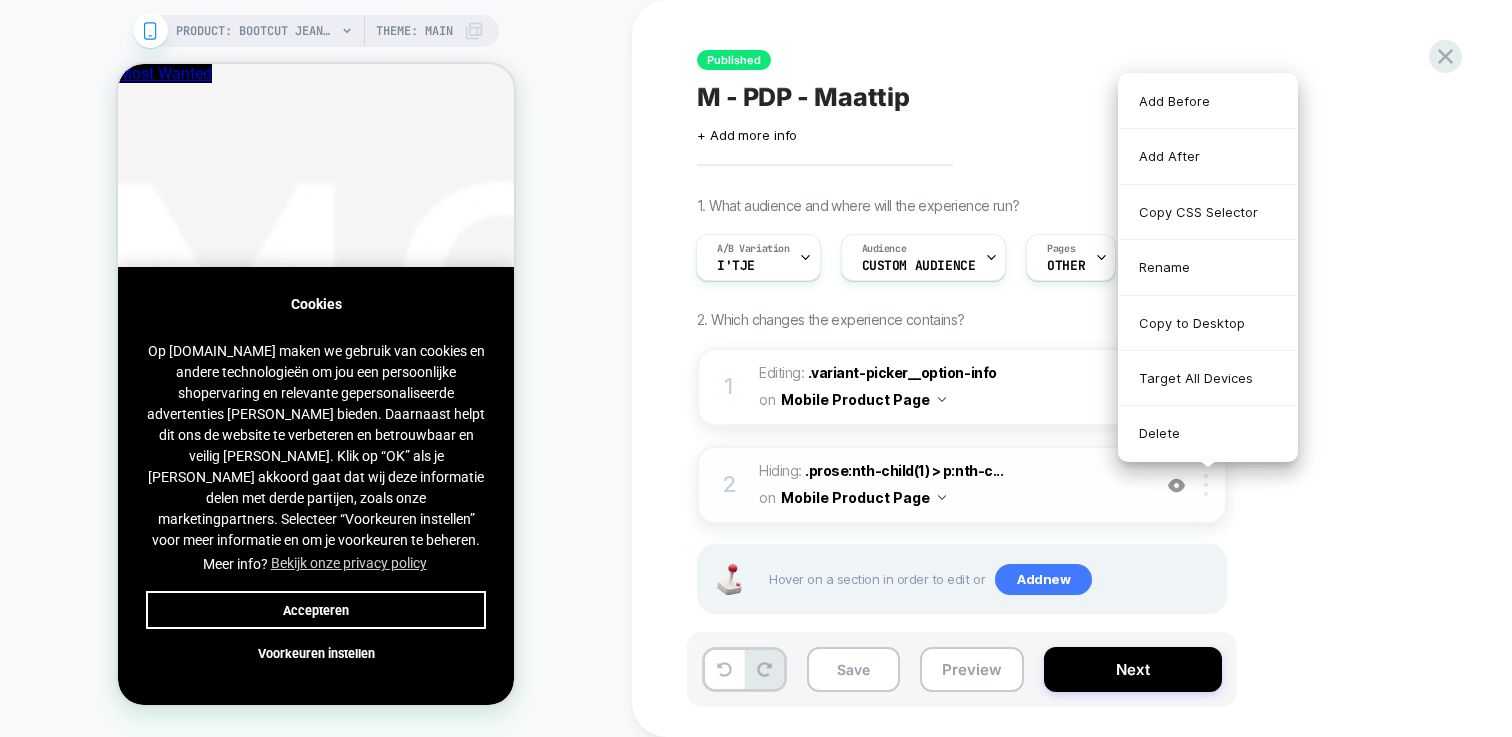 click at bounding box center (1206, 485) 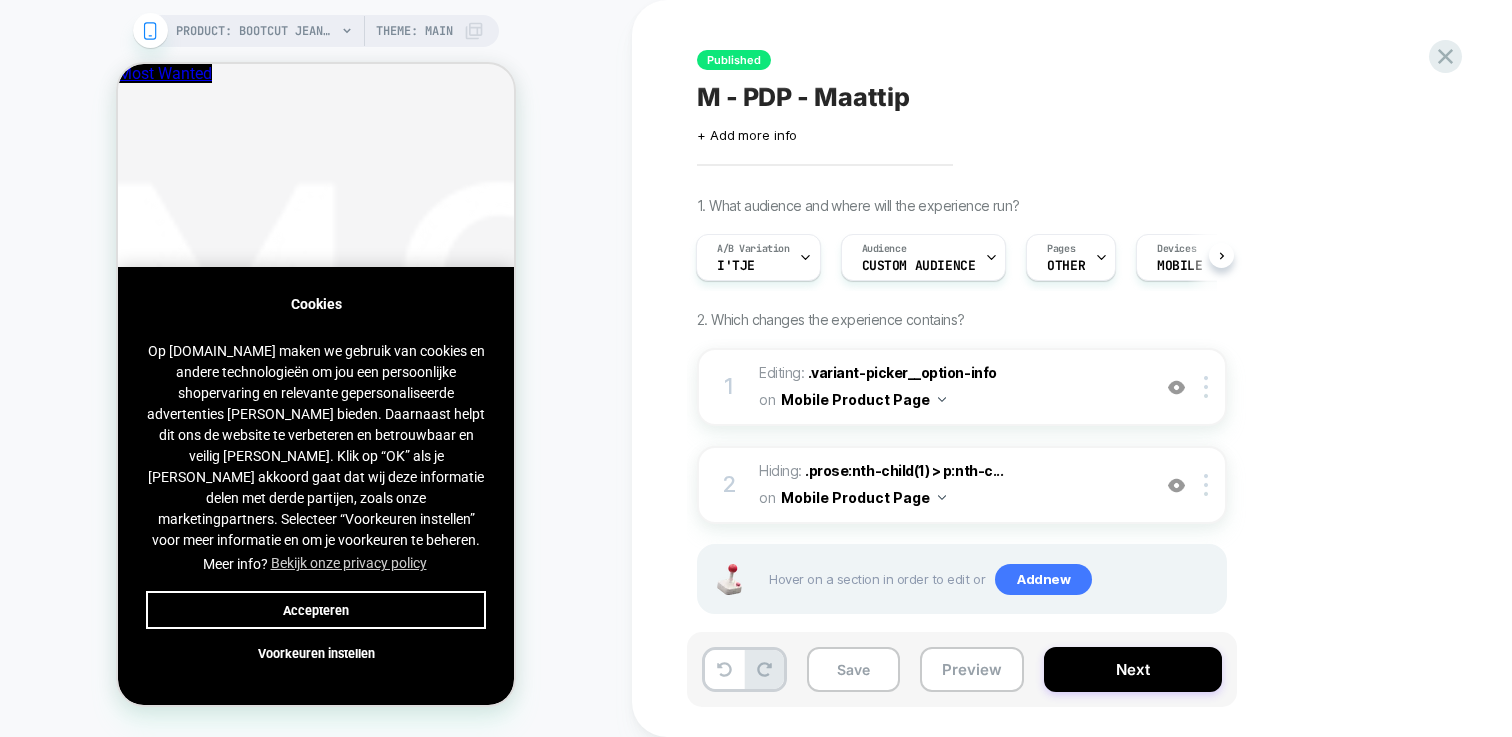 click on "Published M - PDP - Maattip Click to edit experience details + Add more info 1. What audience and where will the experience run? A/B Variation i'tje Audience Custom Audience Pages OTHER Devices MOBILE Trigger Page Load 2. Which changes the experience contains? 1 Editing :   .variant-picker__option-info .variant-picker__option-info   on Mobile Product Page Add Before Add After Copy CSS Selector Rename Delete 2 Hiding :   .prose:nth-child(1) > p:nth-c... .prose:nth-child(1) > p:nth-child(2)   on Mobile Product Page Add Before Add After Copy CSS Selector Rename Copy to   Desktop Target   All Devices Delete Hover on a section in order to edit or  Add  new Save Preview Next" at bounding box center (1072, 368) 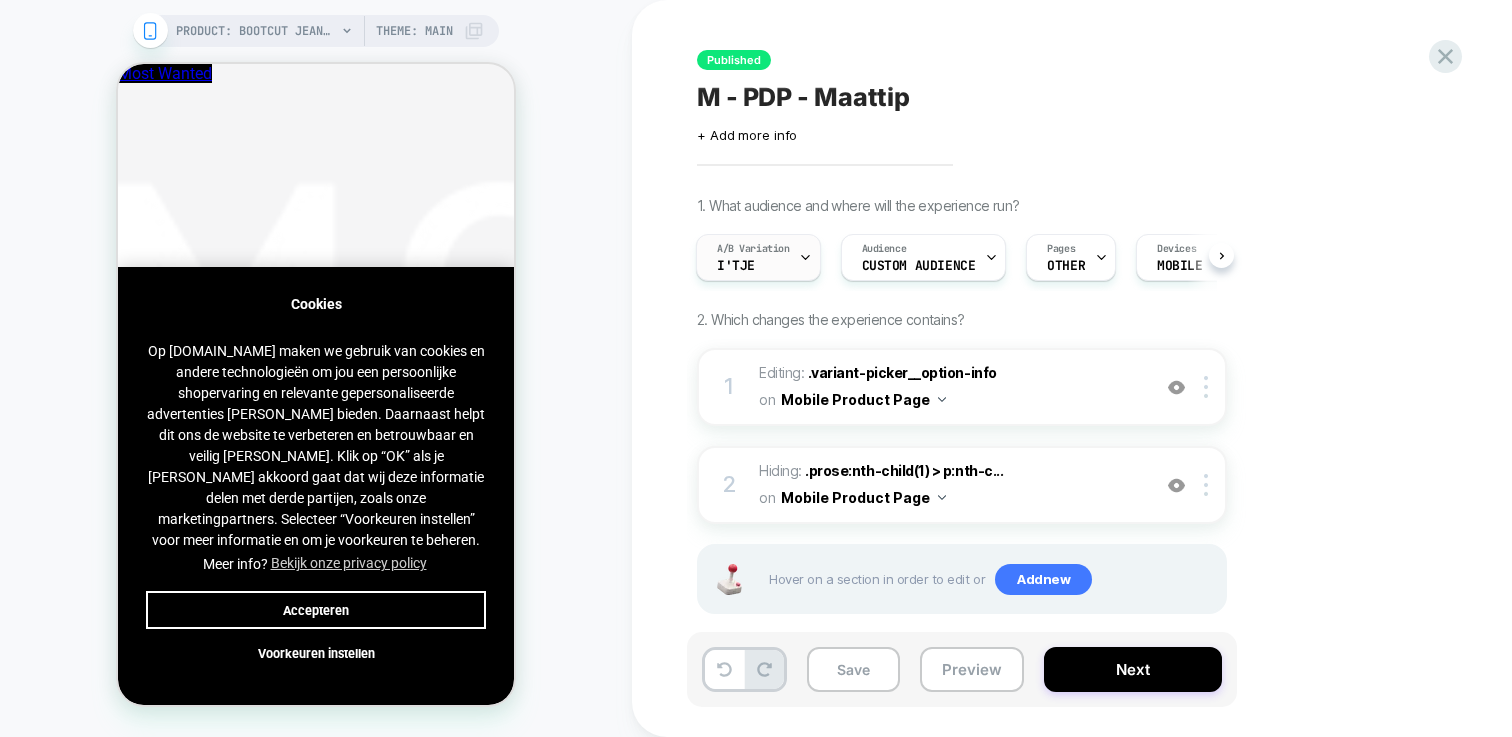 click on "A/B Variation i'tje" at bounding box center [753, 257] 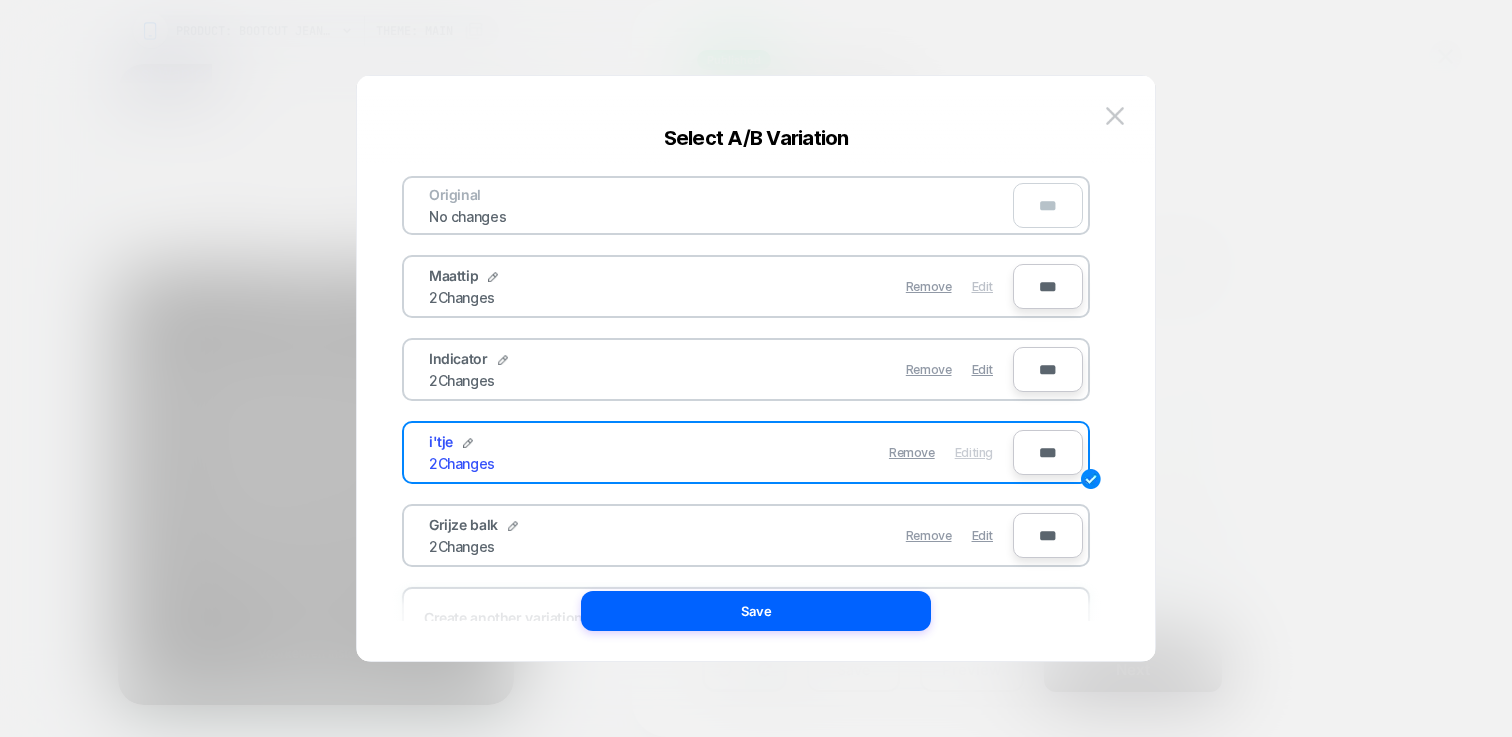 click on "Edit" at bounding box center [982, 286] 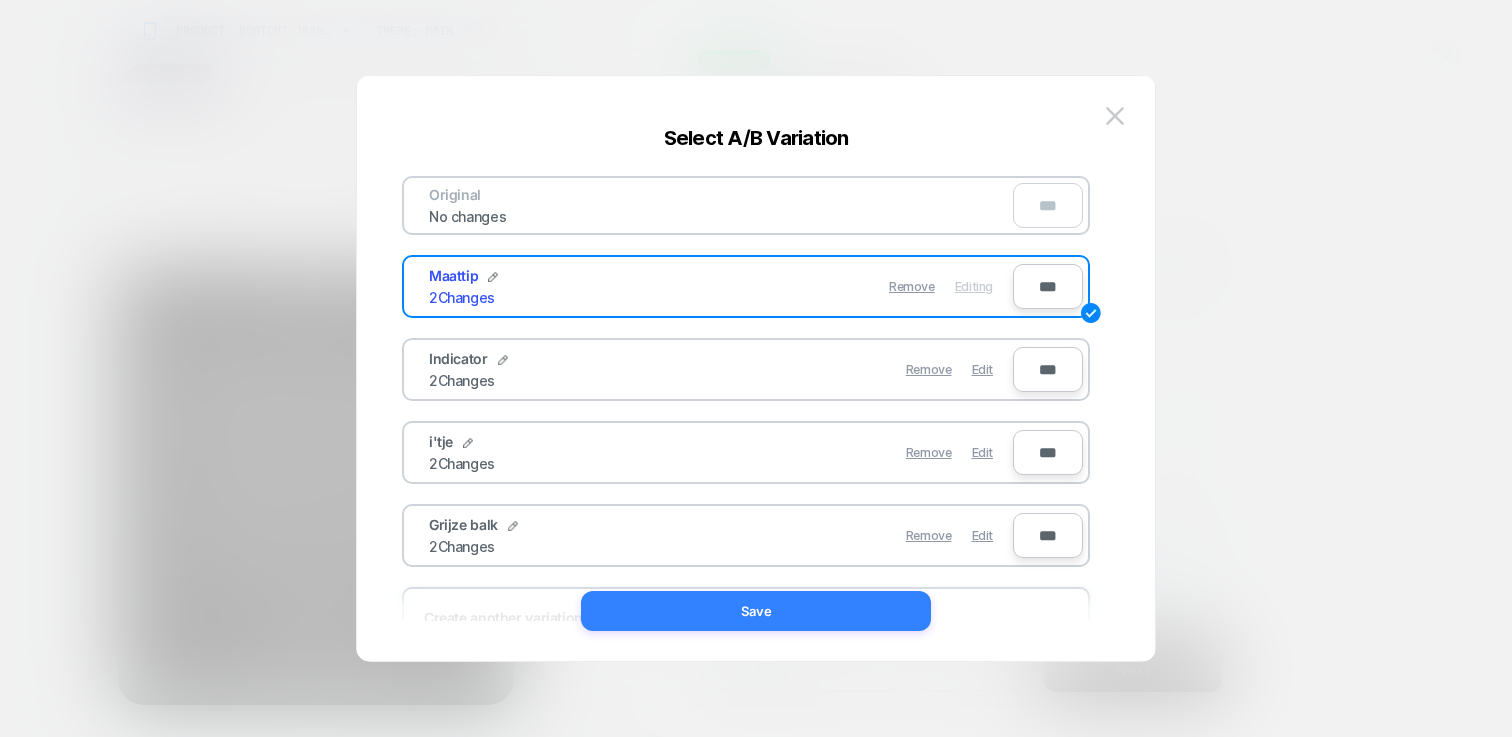 click on "Save" at bounding box center (756, 611) 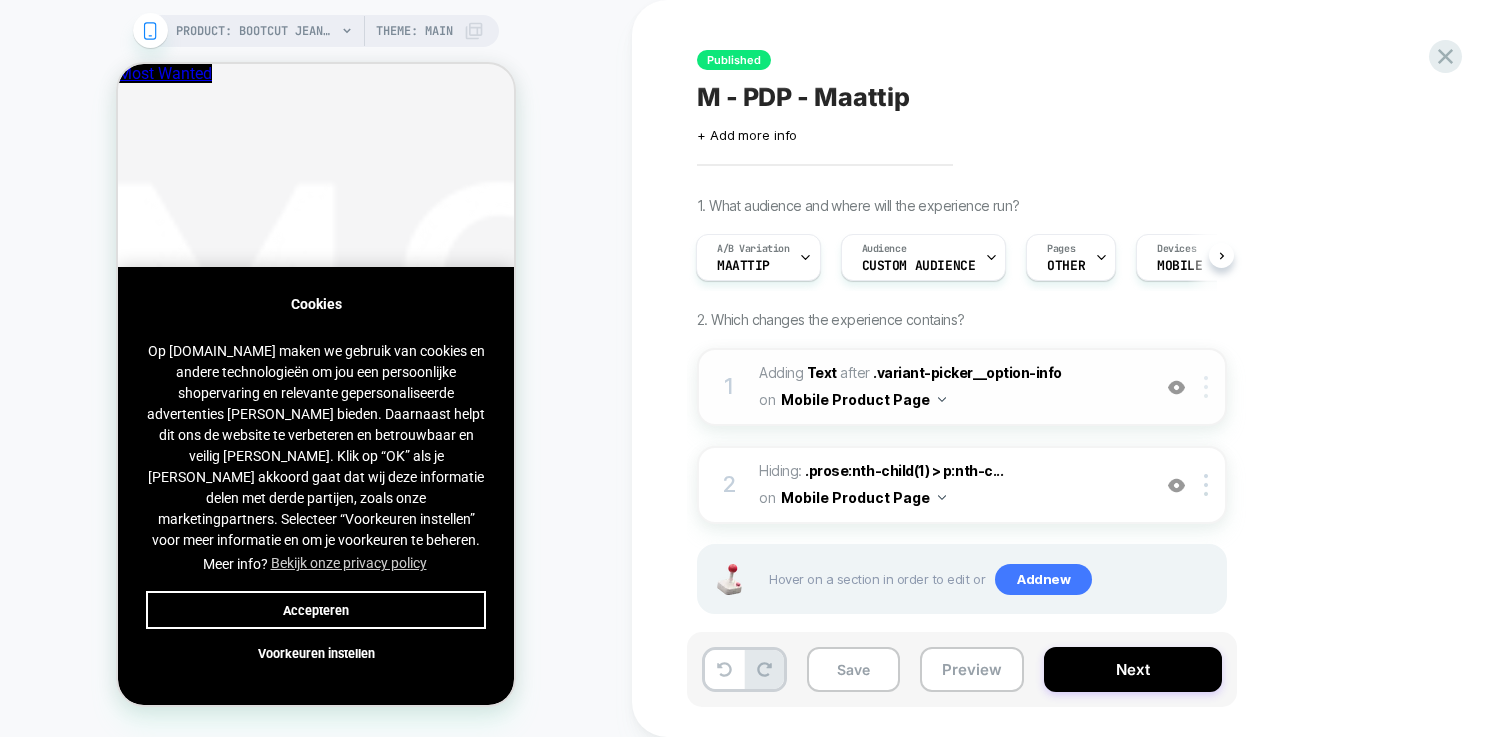 click at bounding box center [1209, 387] 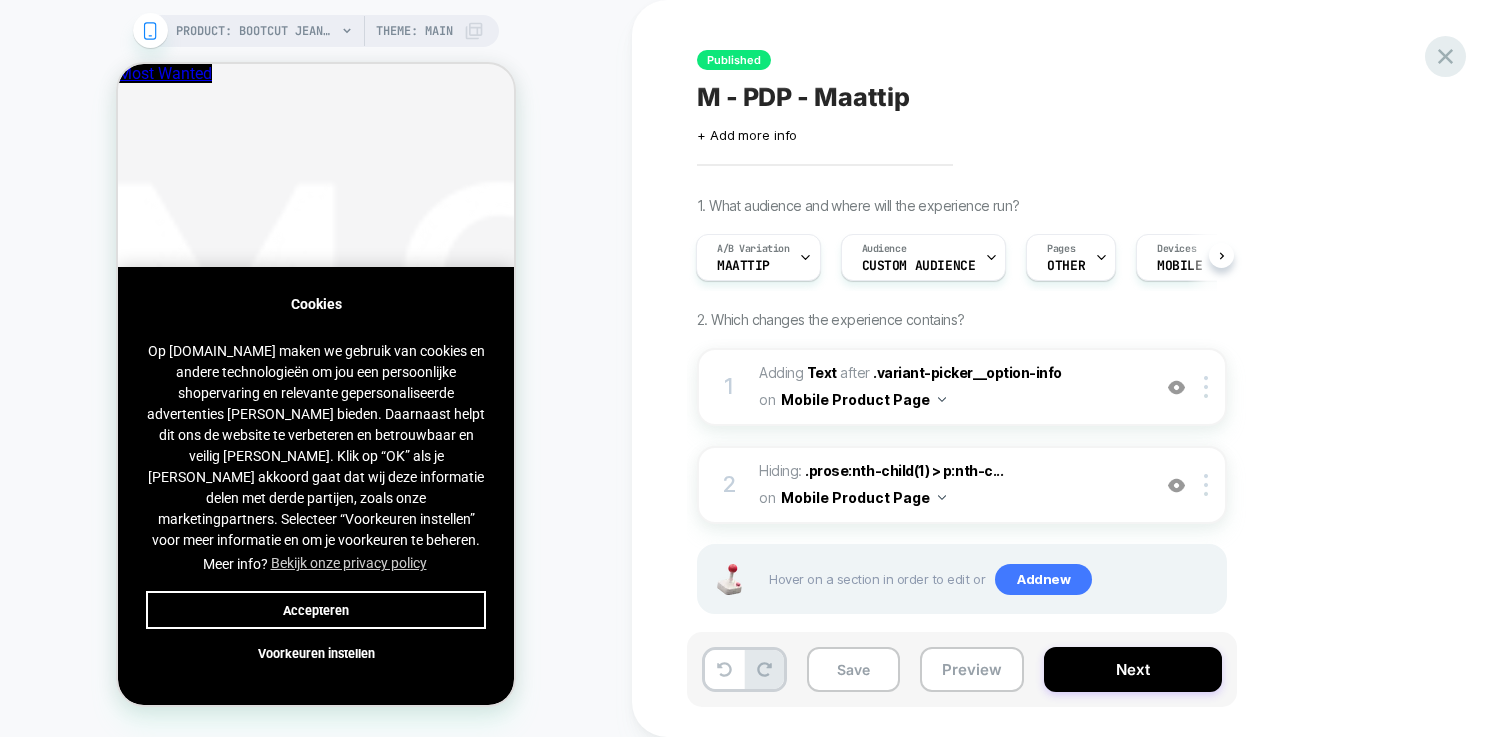 click 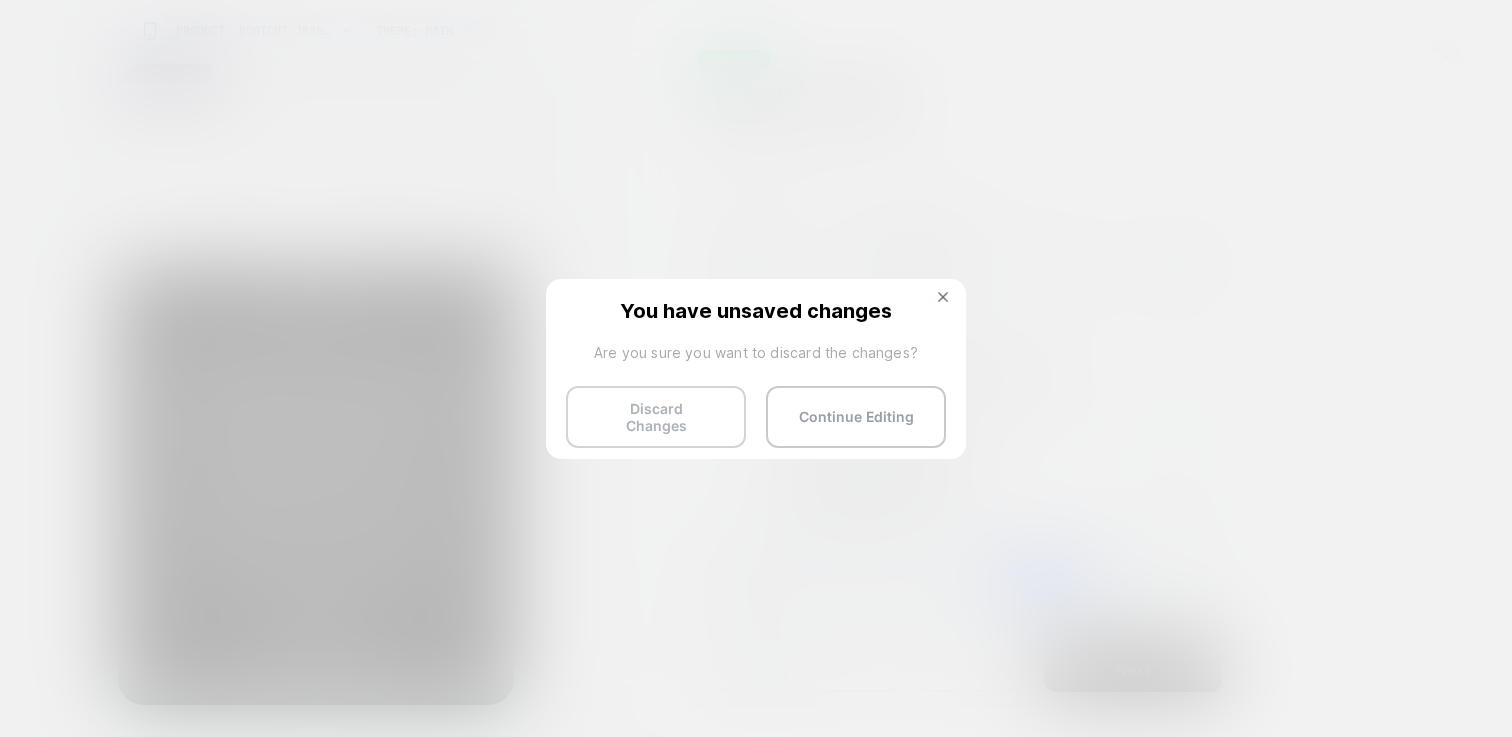 click on "Discard Changes" at bounding box center [656, 417] 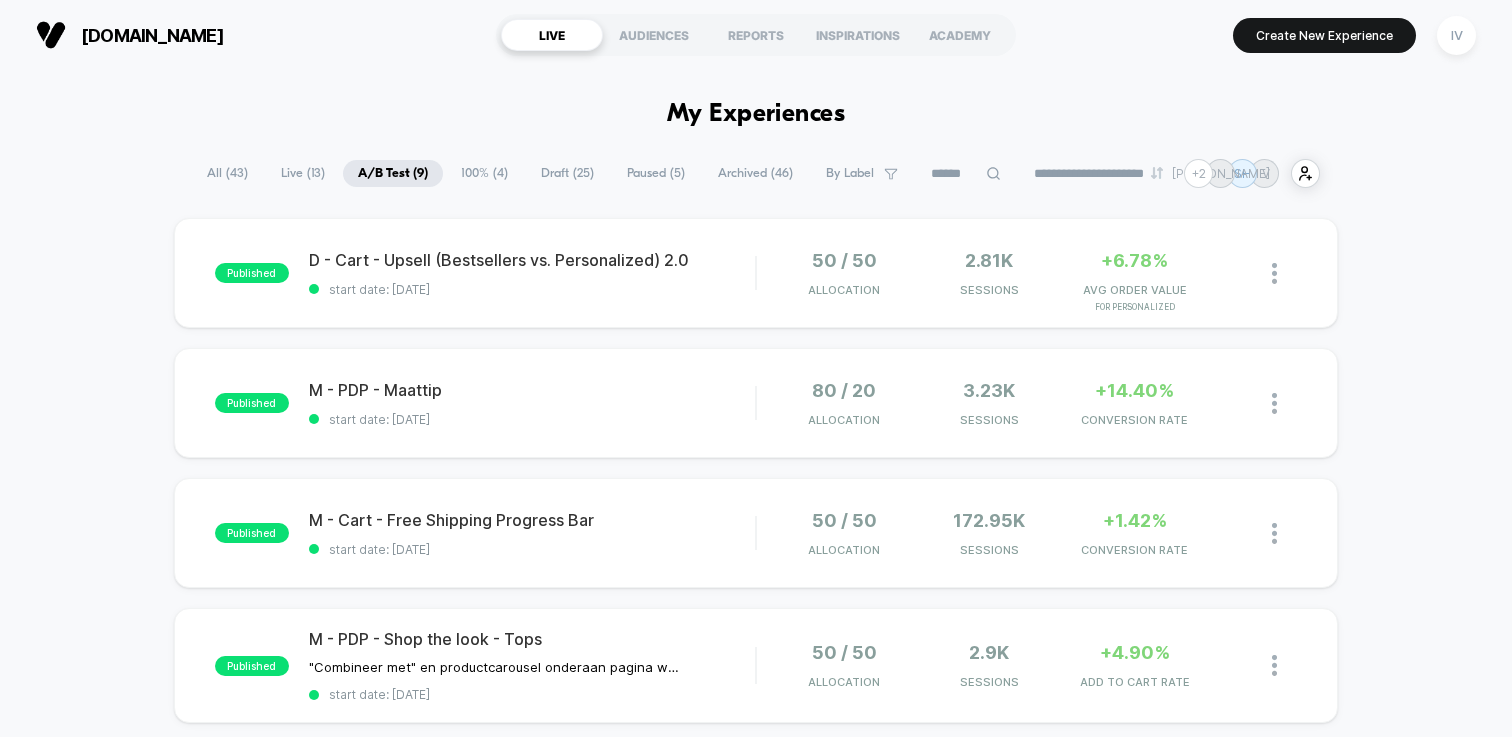 click on "100% ( 4 )" at bounding box center (484, 173) 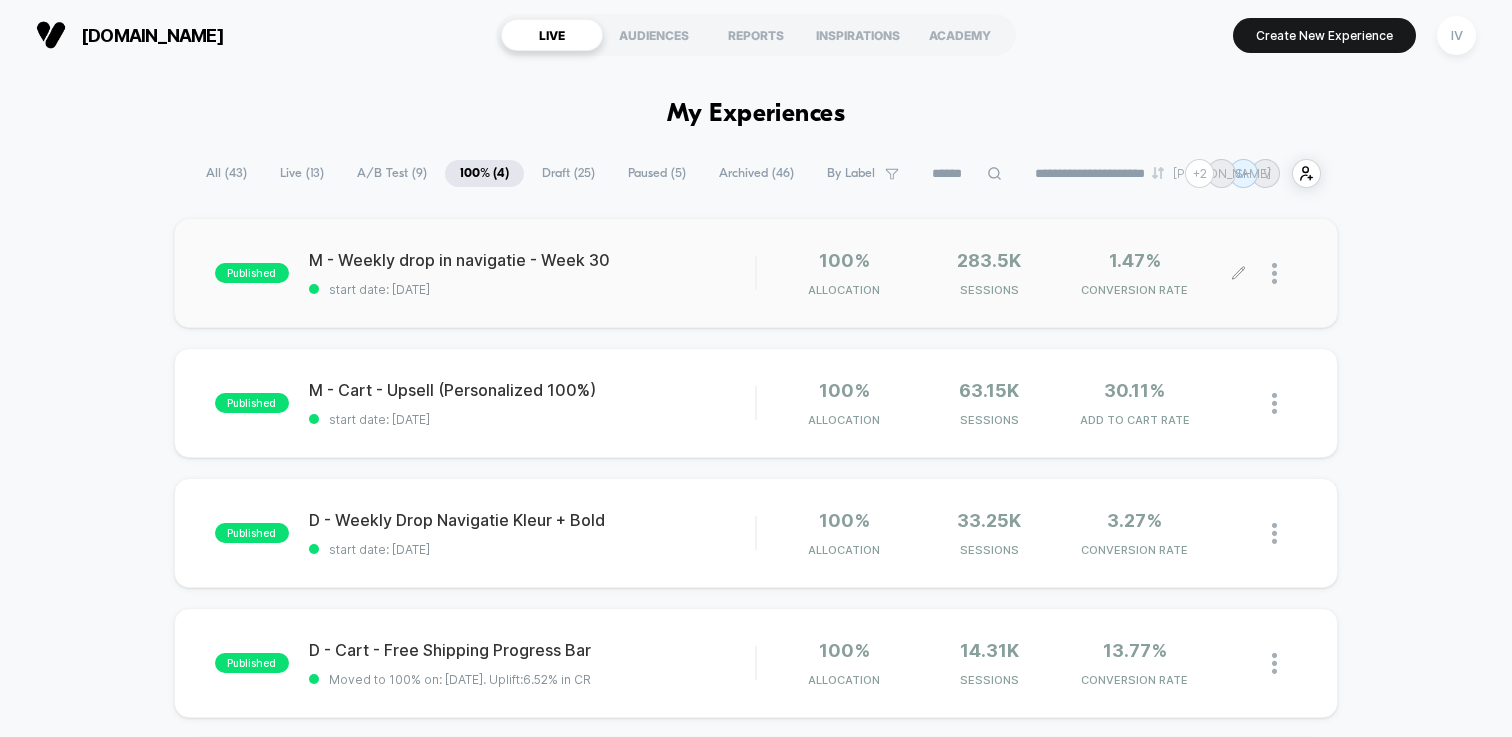 click 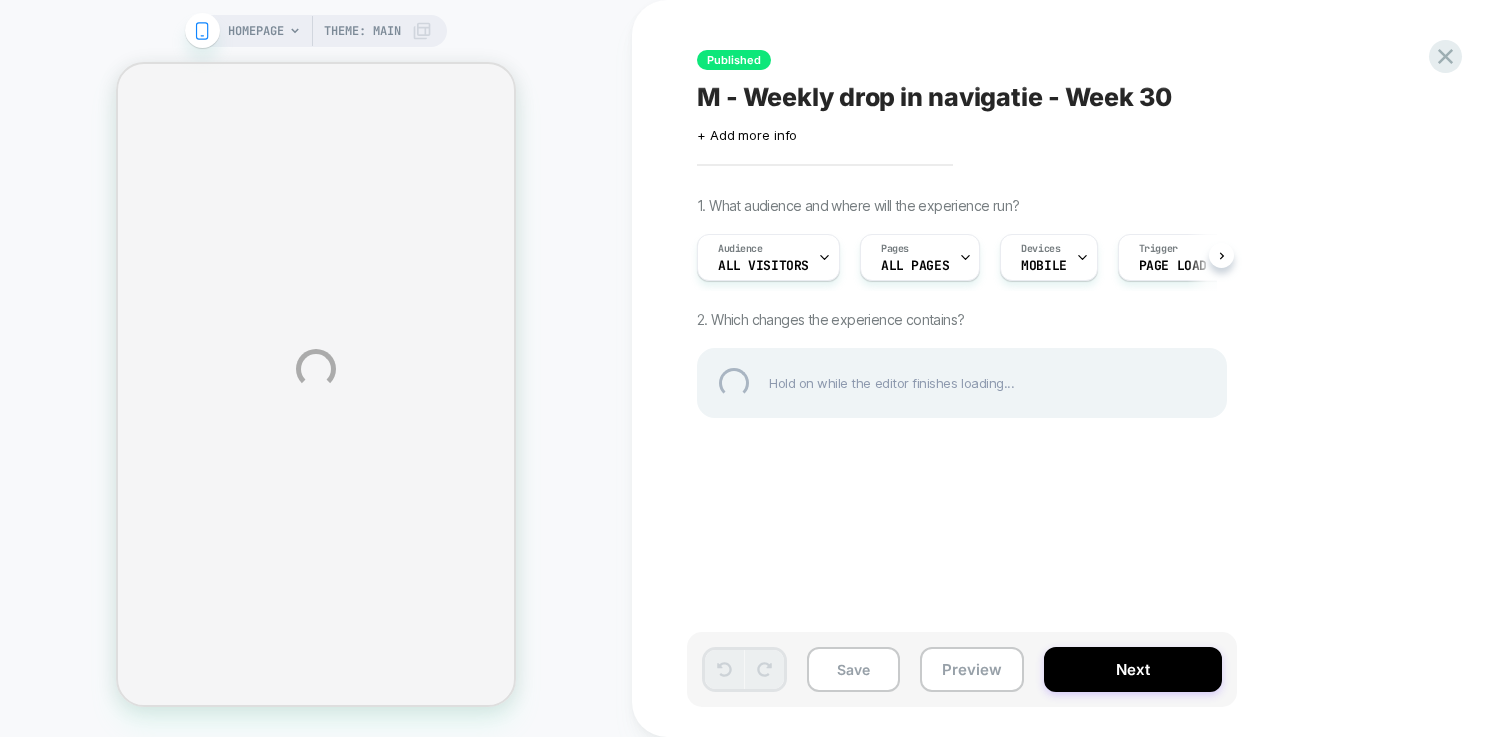 click on "M - Weekly drop in navigatie - Week 30" at bounding box center (1062, 97) 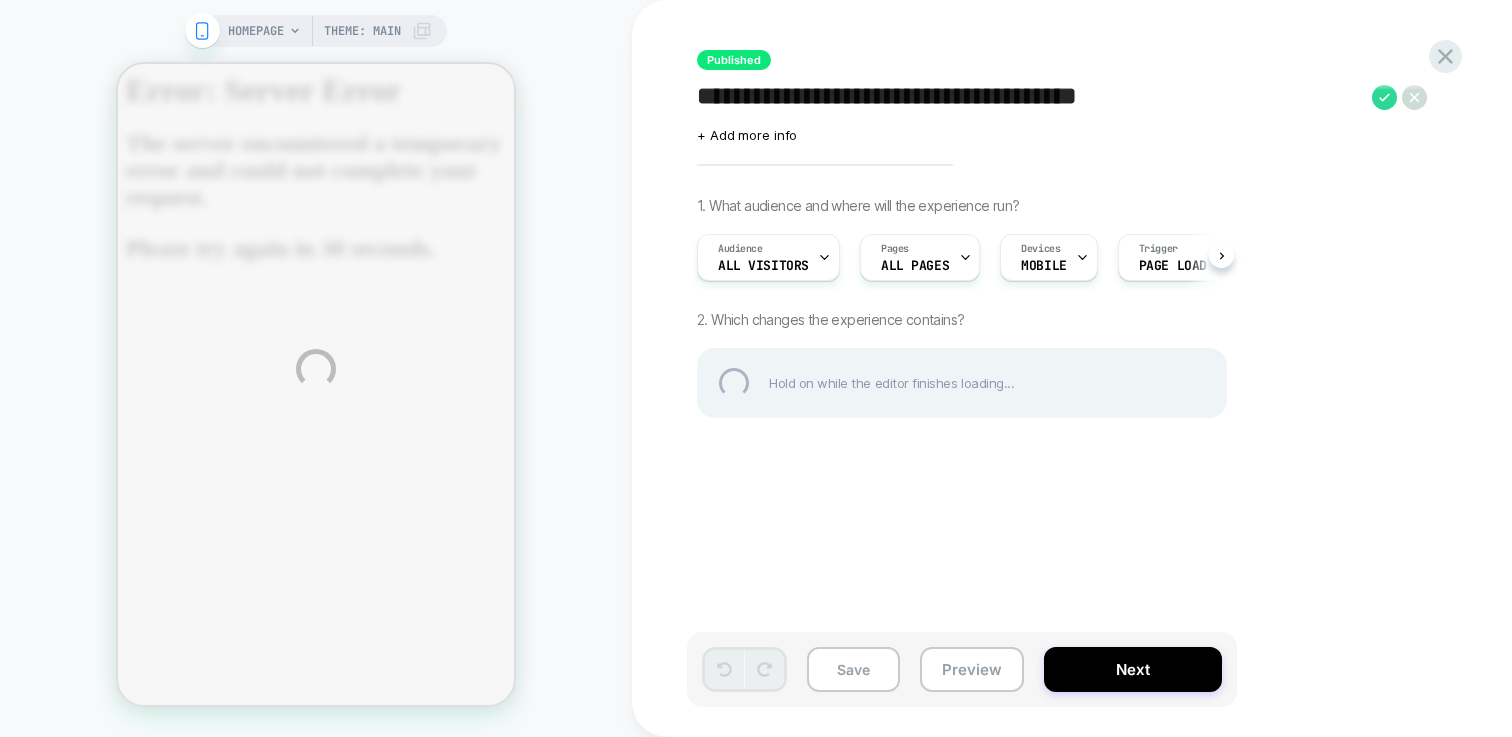 scroll, scrollTop: 0, scrollLeft: 0, axis: both 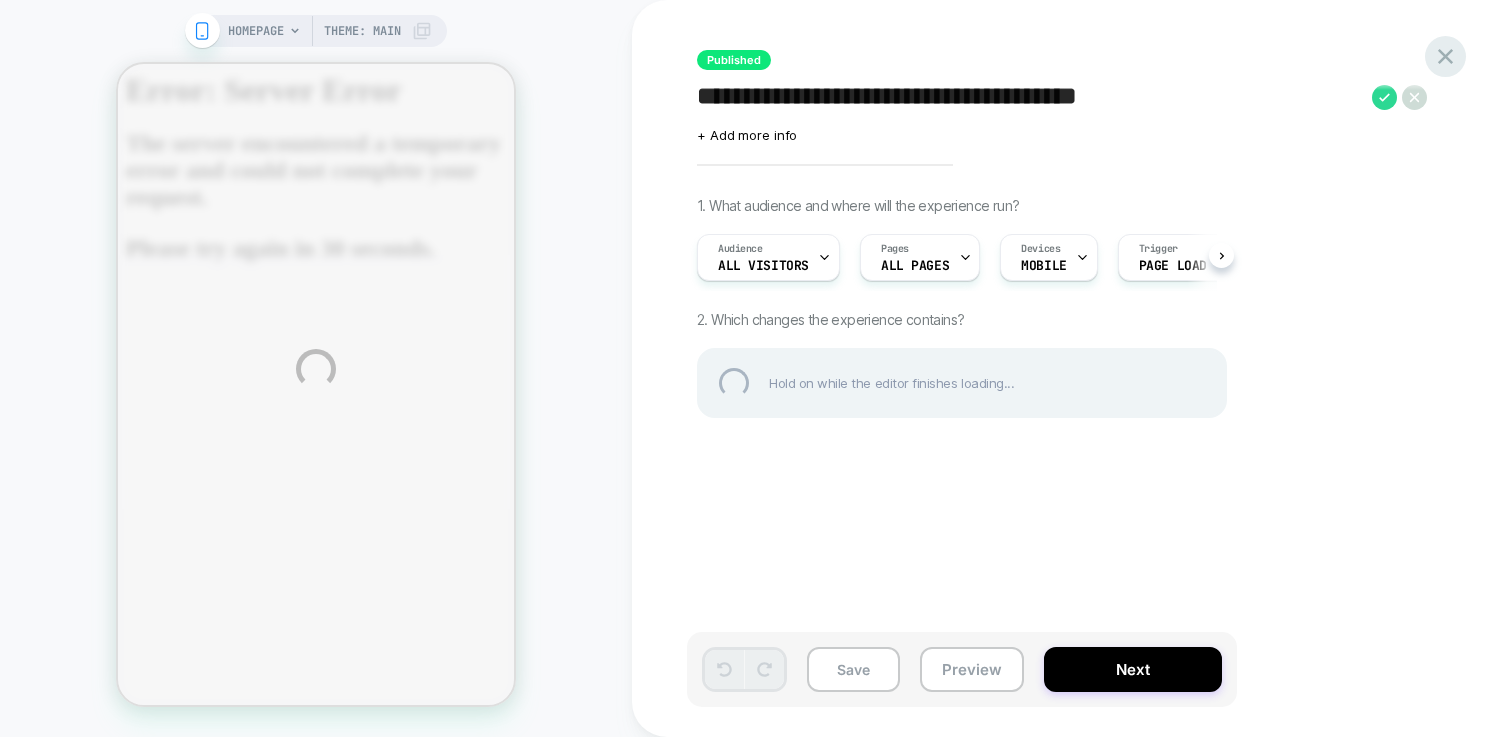 click at bounding box center (1445, 56) 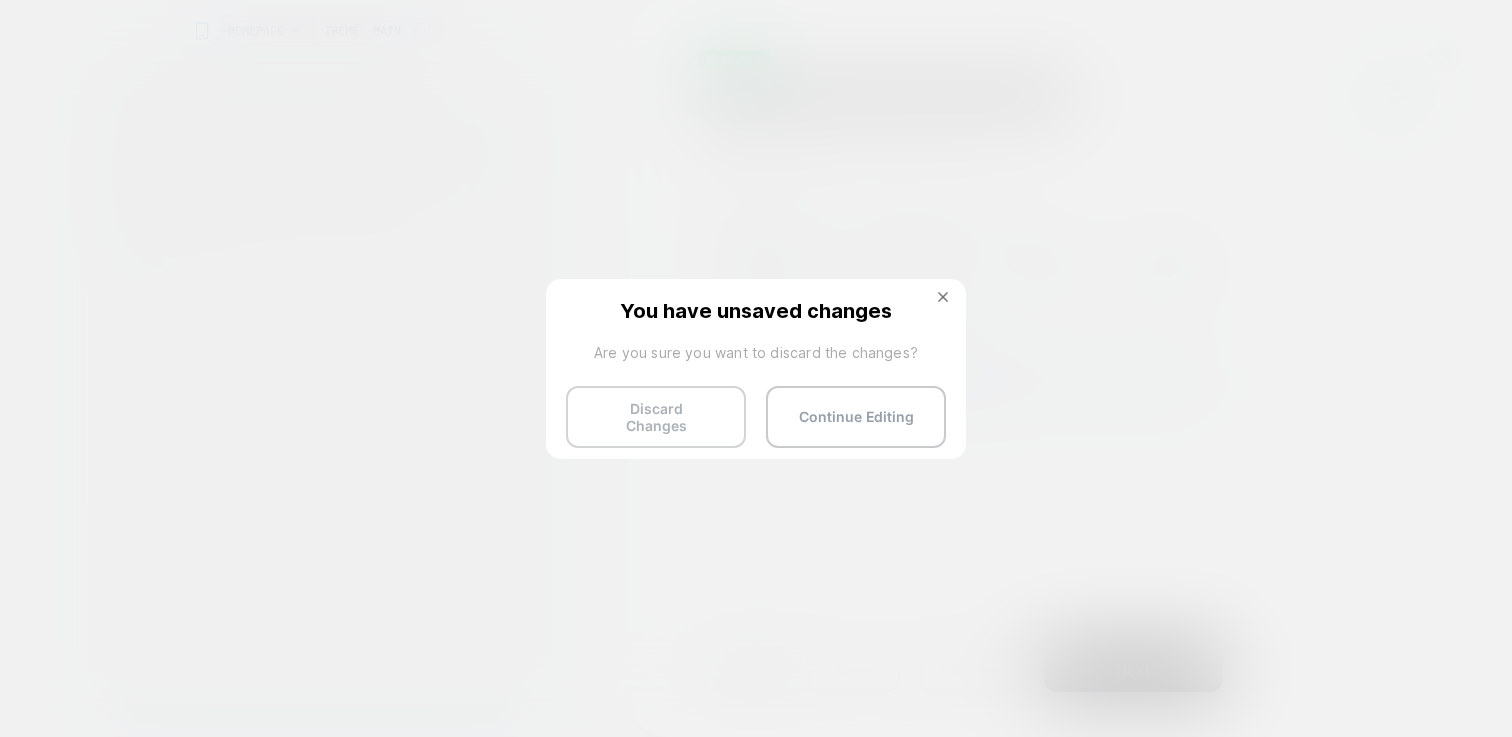 click on "Discard Changes" at bounding box center [656, 417] 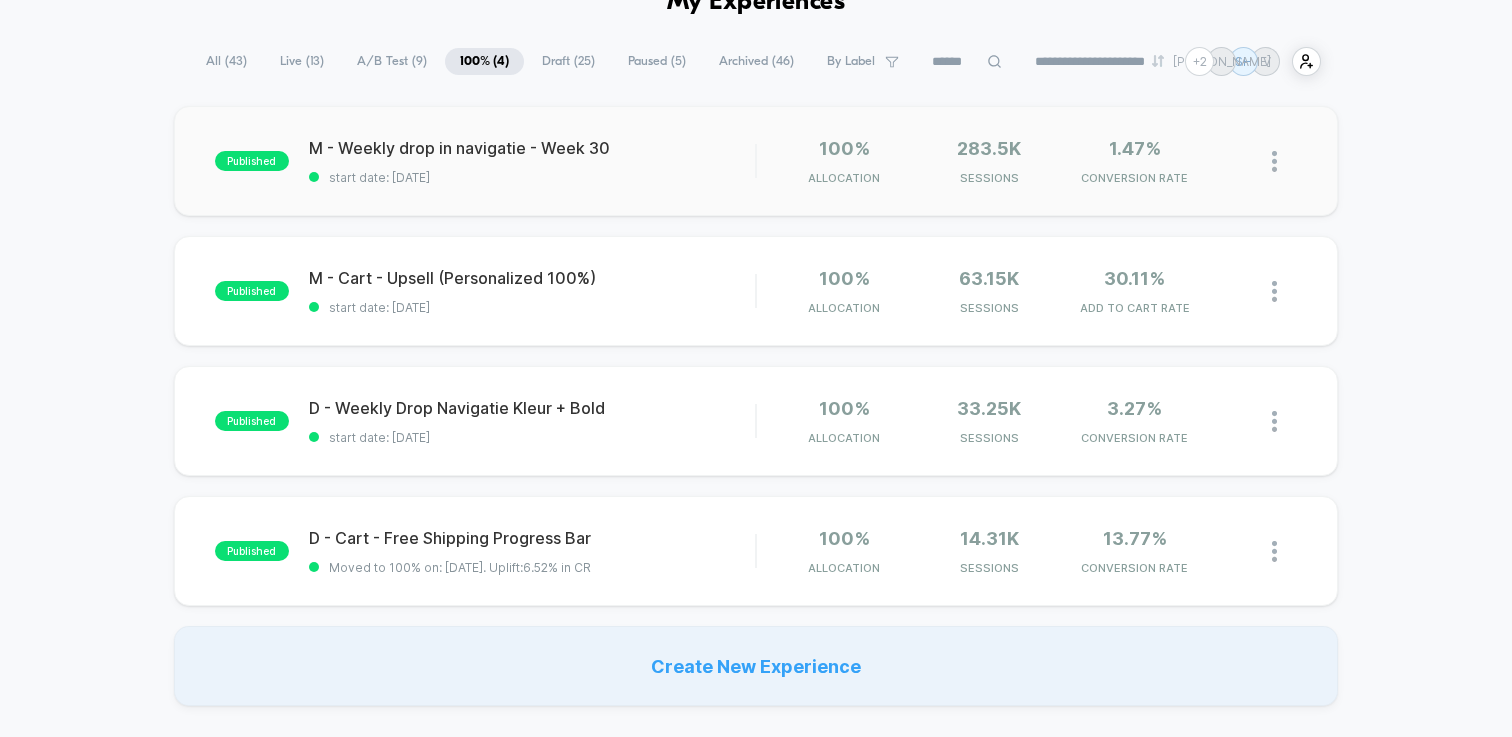 scroll, scrollTop: 0, scrollLeft: 0, axis: both 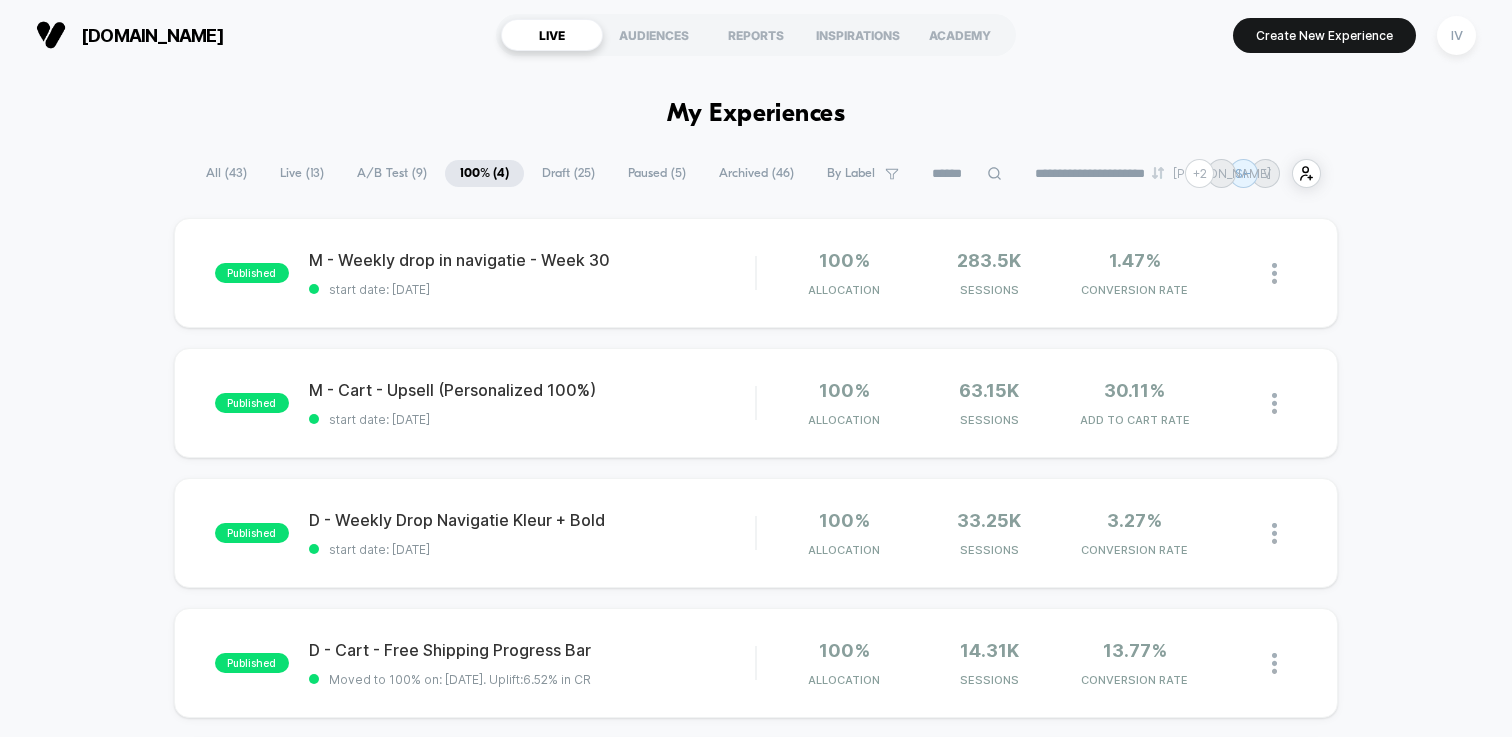 click on "A/B Test ( 9 )" at bounding box center [392, 173] 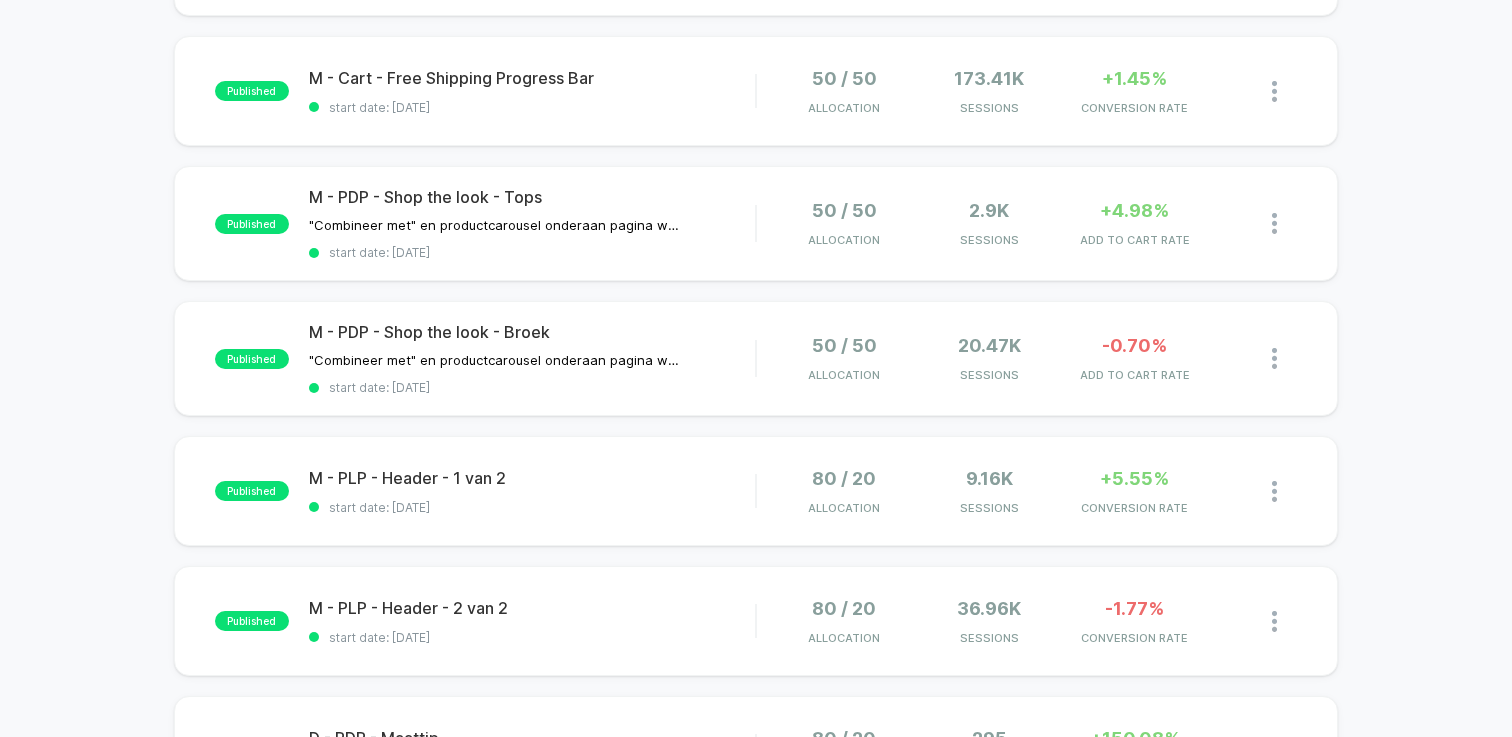 scroll, scrollTop: 449, scrollLeft: 0, axis: vertical 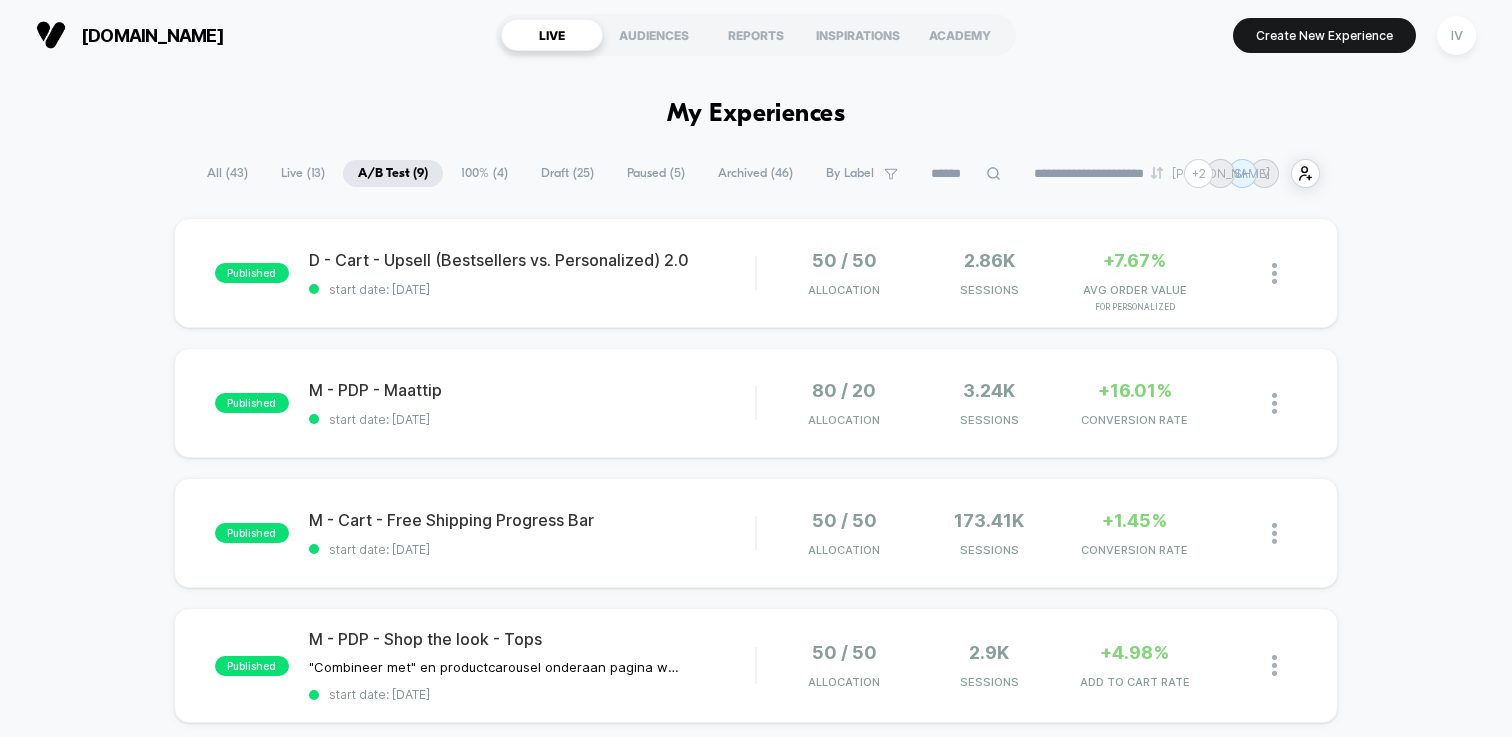 click on "Draft ( 25 )" at bounding box center (567, 173) 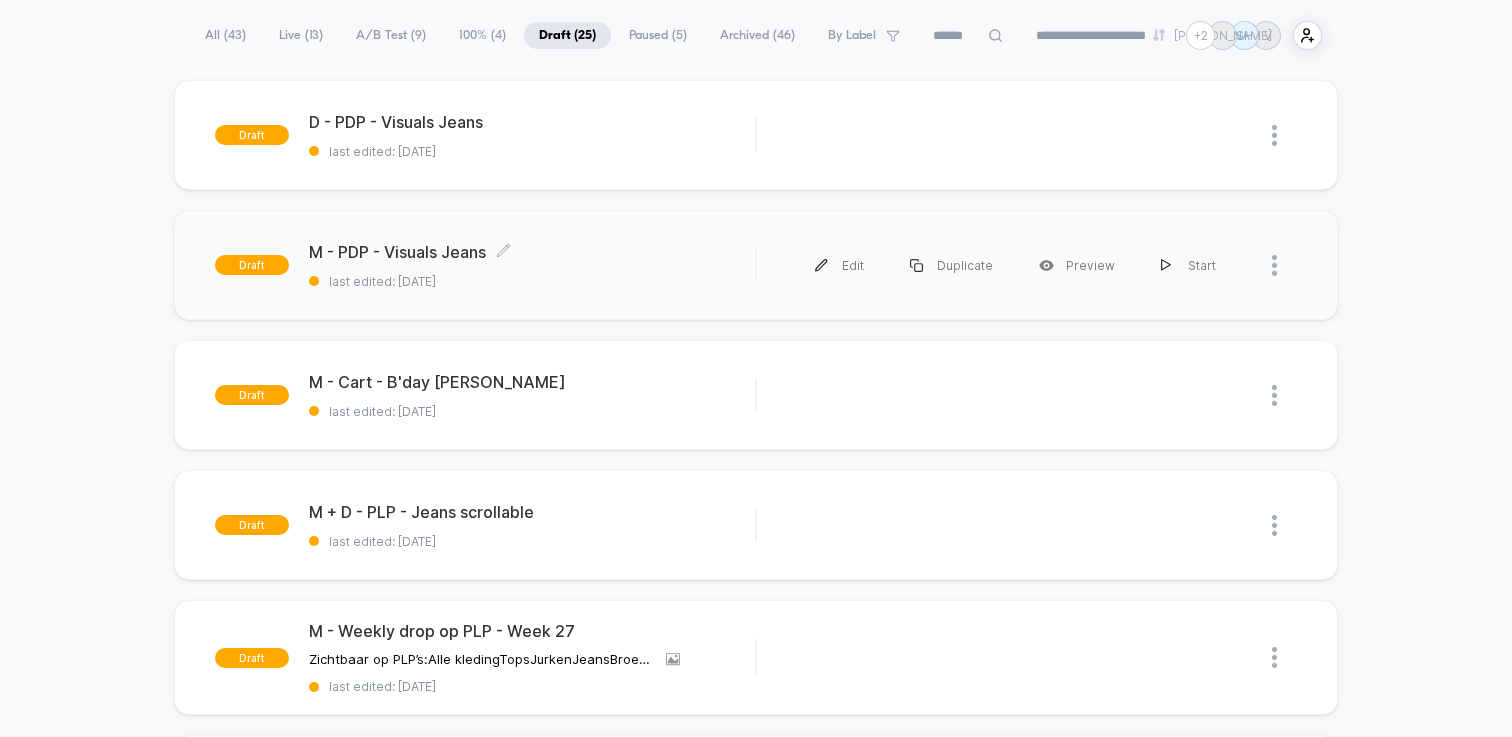 scroll, scrollTop: 141, scrollLeft: 0, axis: vertical 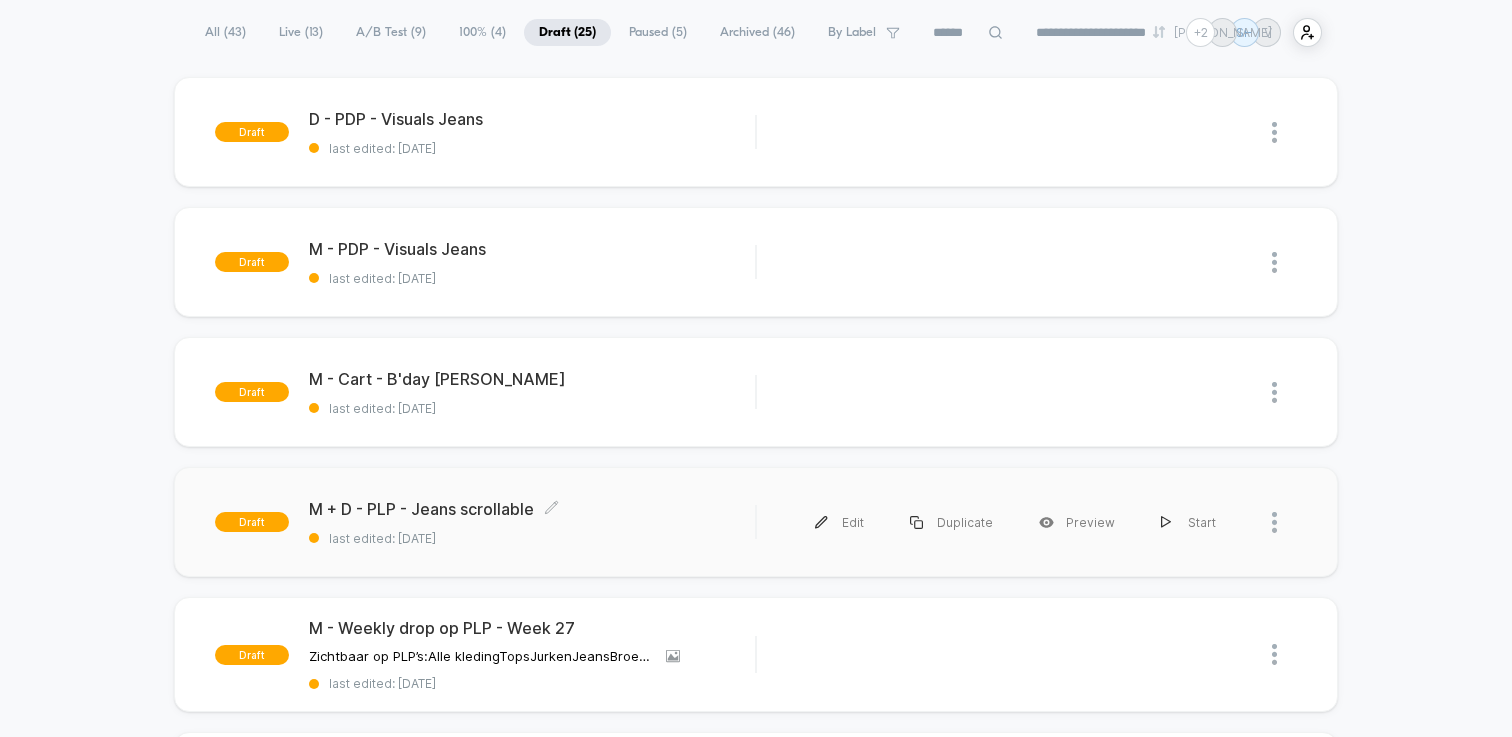click on "last edited: [DATE]" at bounding box center (532, 538) 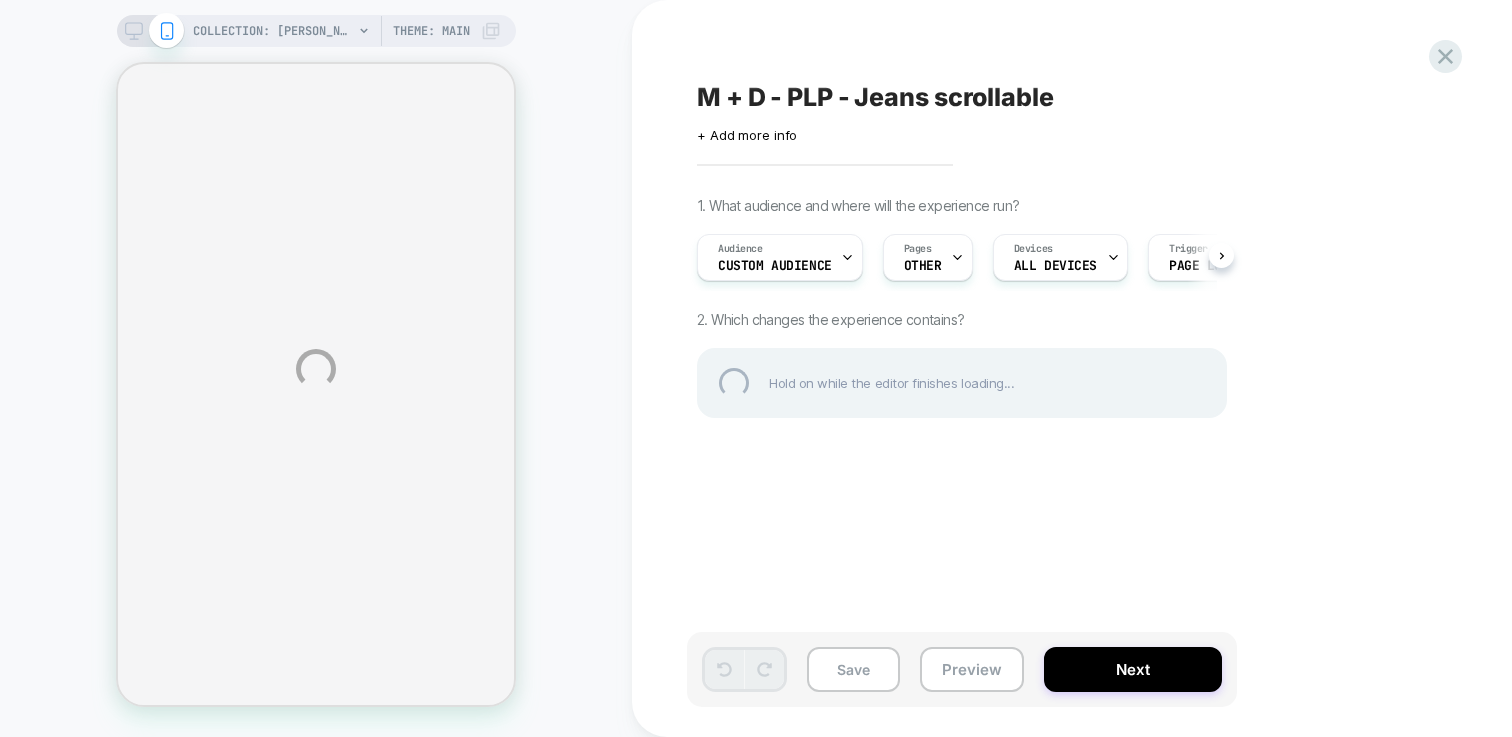click on "COLLECTION: [PERSON_NAME] (Category) COLLECTION: Jeans (Category) Theme: MAIN M + D - PLP - Jeans scrollable Click to edit experience details + Add more info 1. What audience and where will the experience run? Audience Custom Audience Pages OTHER Devices ALL DEVICES Trigger Page Load 2. Which changes the experience contains? Hold on while the editor finishes loading... Save Preview Next" at bounding box center (756, 368) 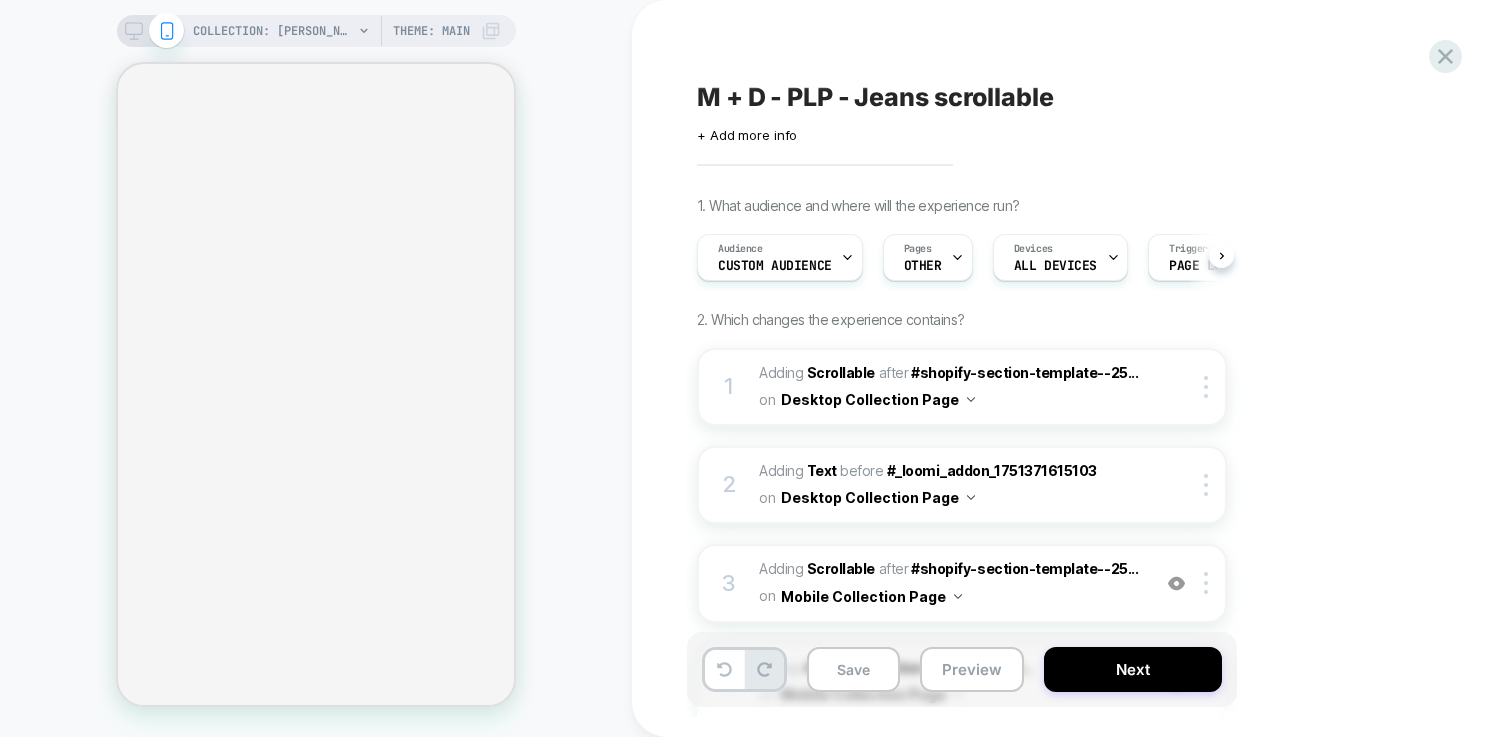 scroll, scrollTop: 0, scrollLeft: 1, axis: horizontal 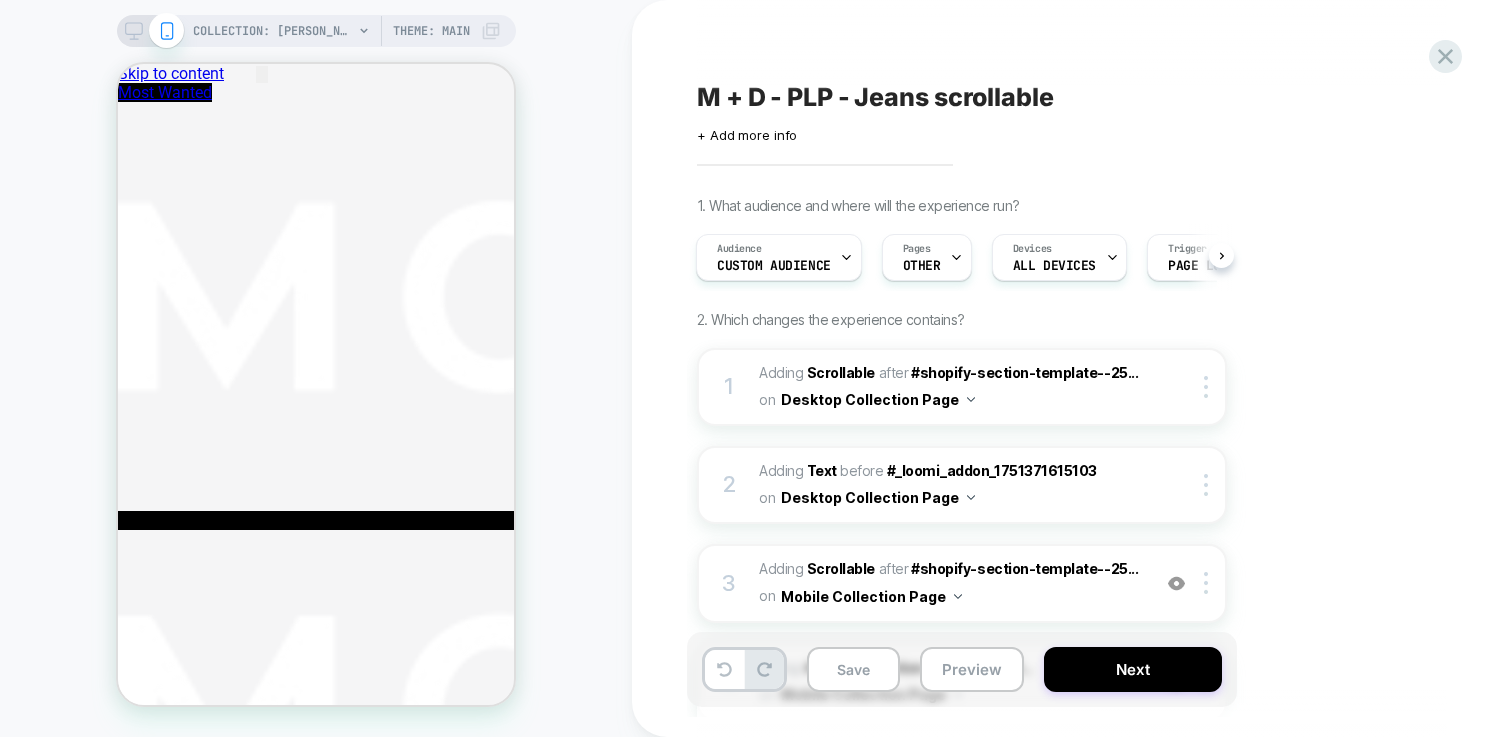 click 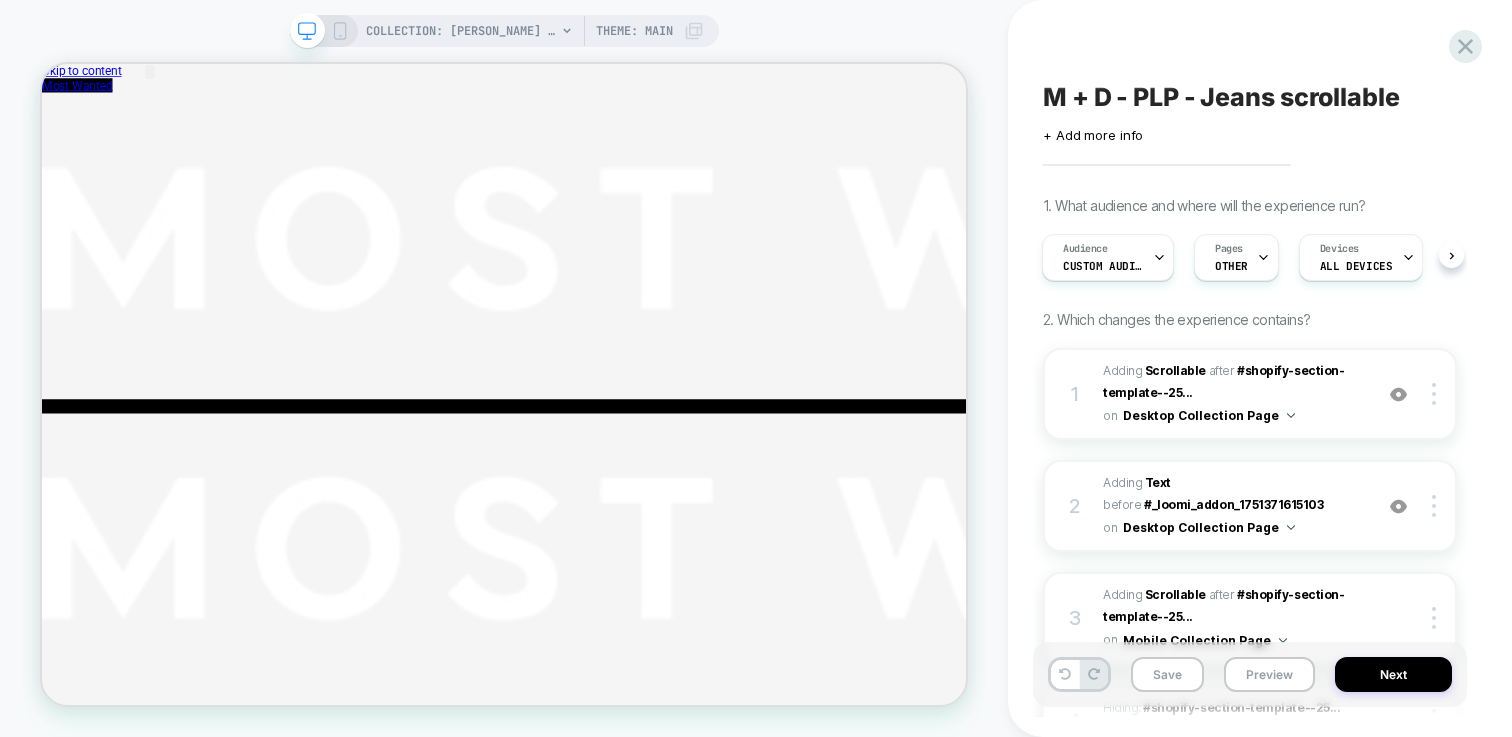 scroll, scrollTop: 0, scrollLeft: 0, axis: both 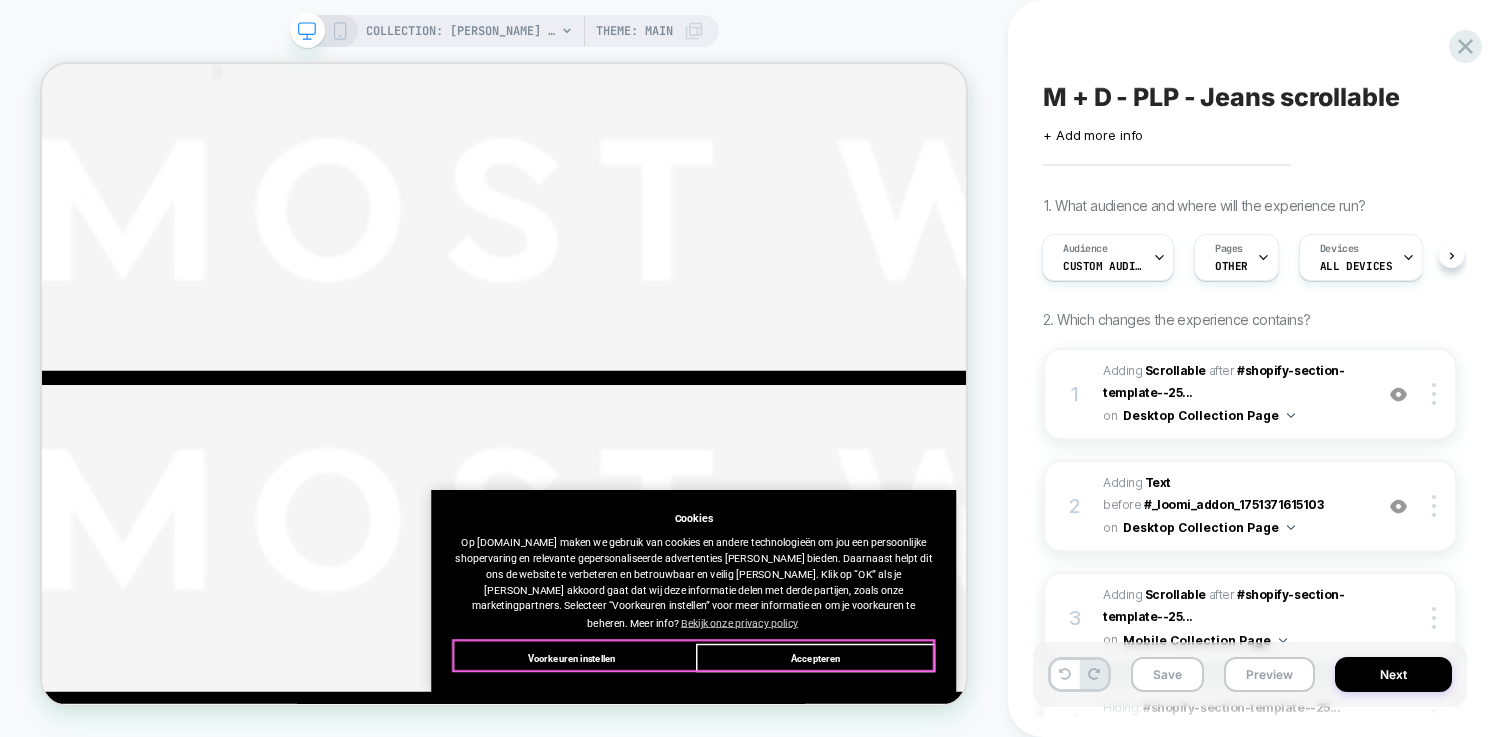 click on "Accepteren" at bounding box center [1073, 856] 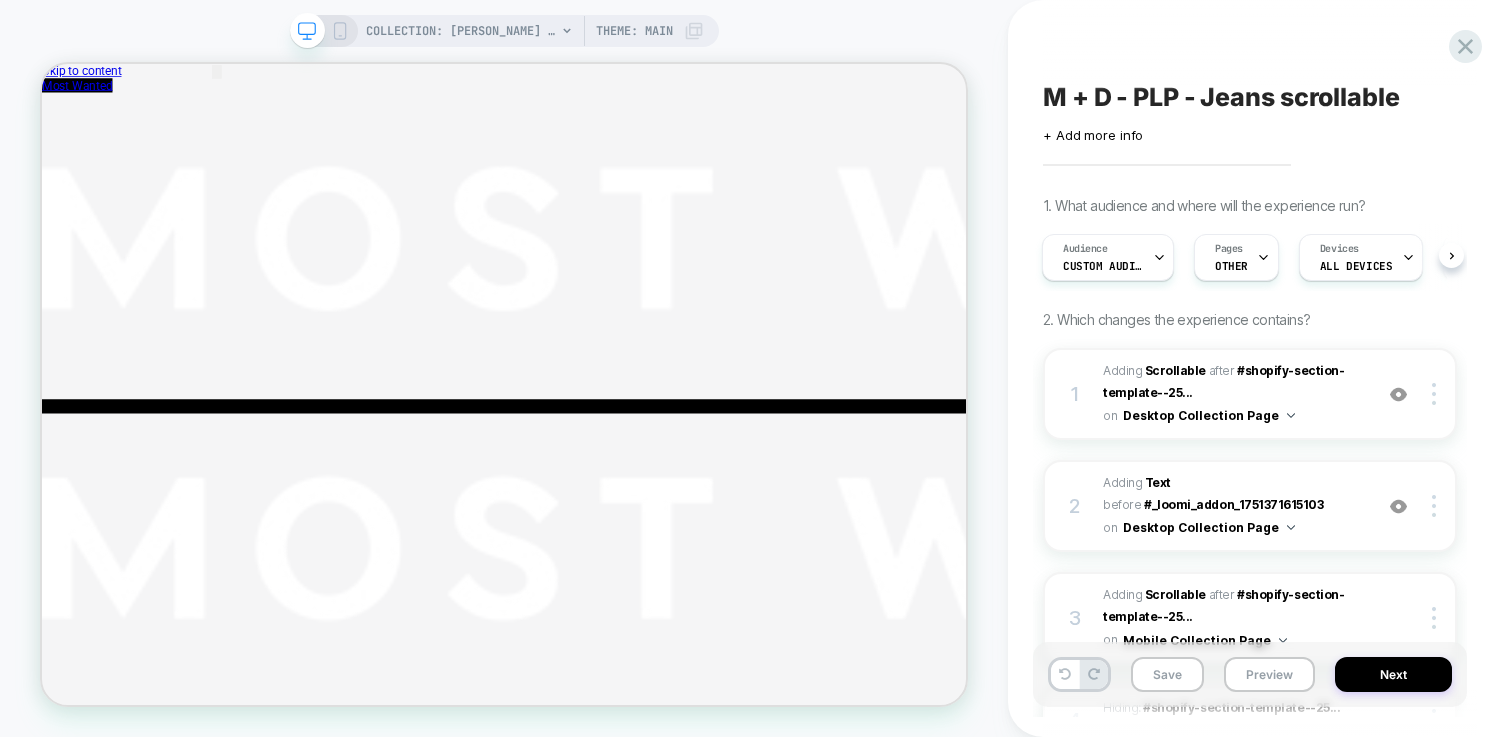 click on "COLLECTION: [PERSON_NAME] (Category) COLLECTION: Jeans (Category) Theme: MAIN" at bounding box center (504, 368) 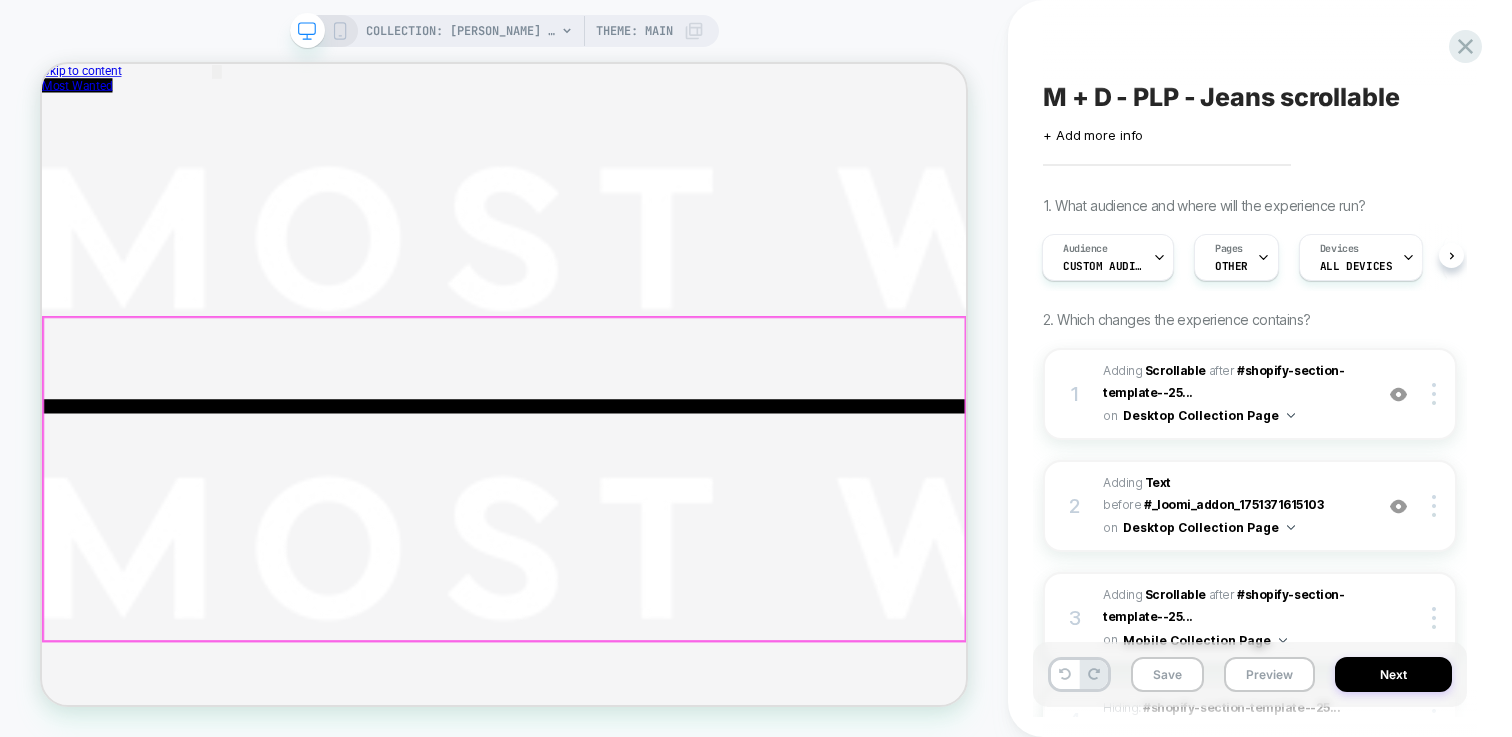 click on "ᐳ" at bounding box center (1209, 6177) 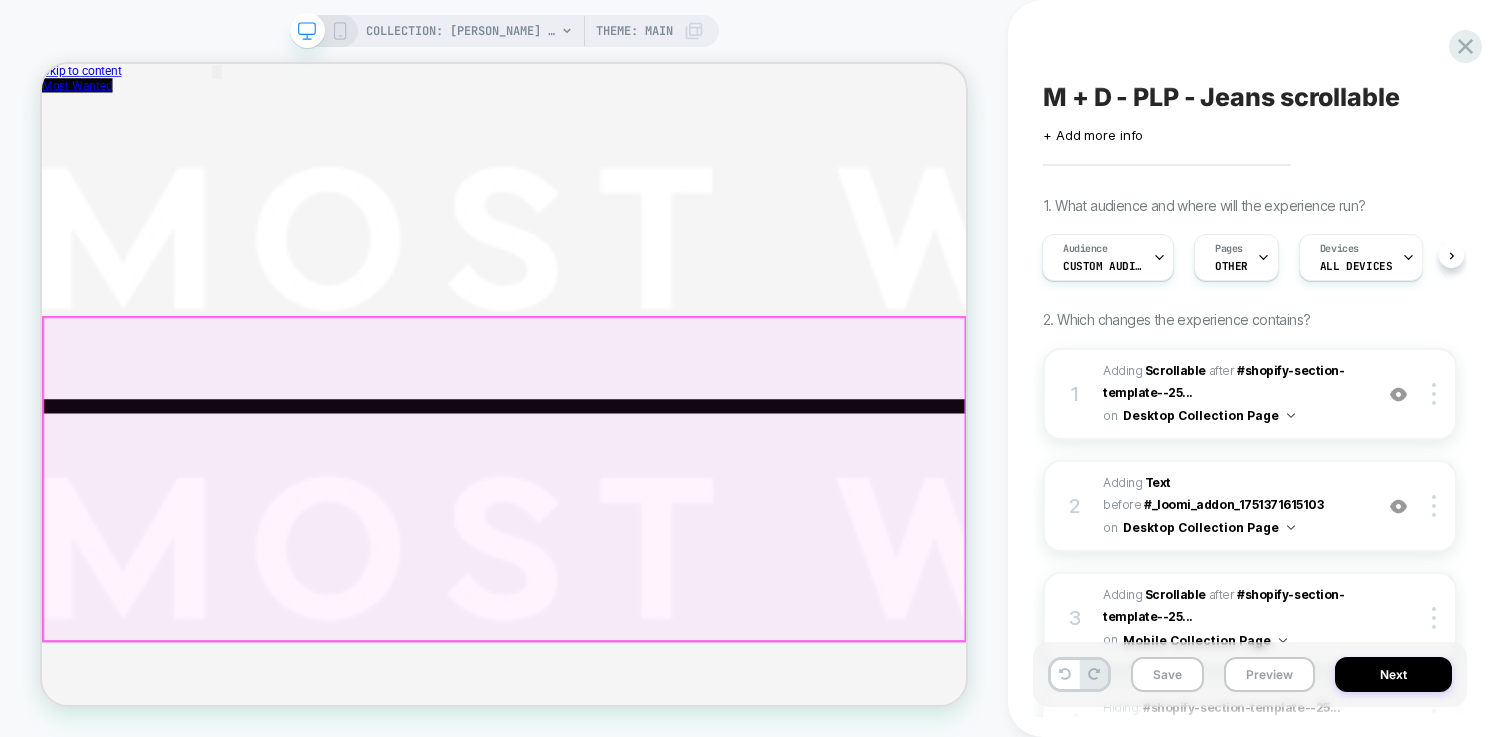 scroll, scrollTop: 0, scrollLeft: 447, axis: horizontal 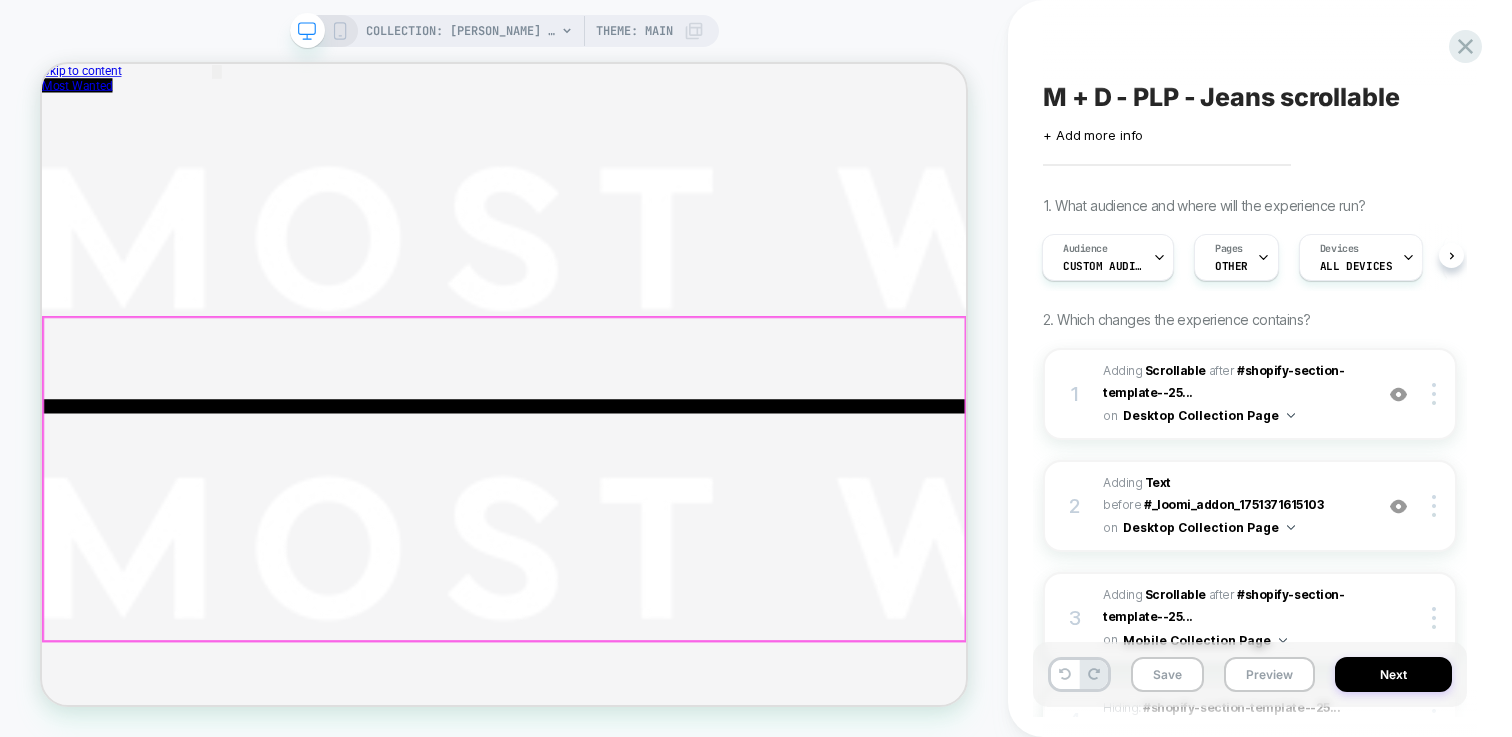 click on "ᐸ" at bounding box center [108, 6177] 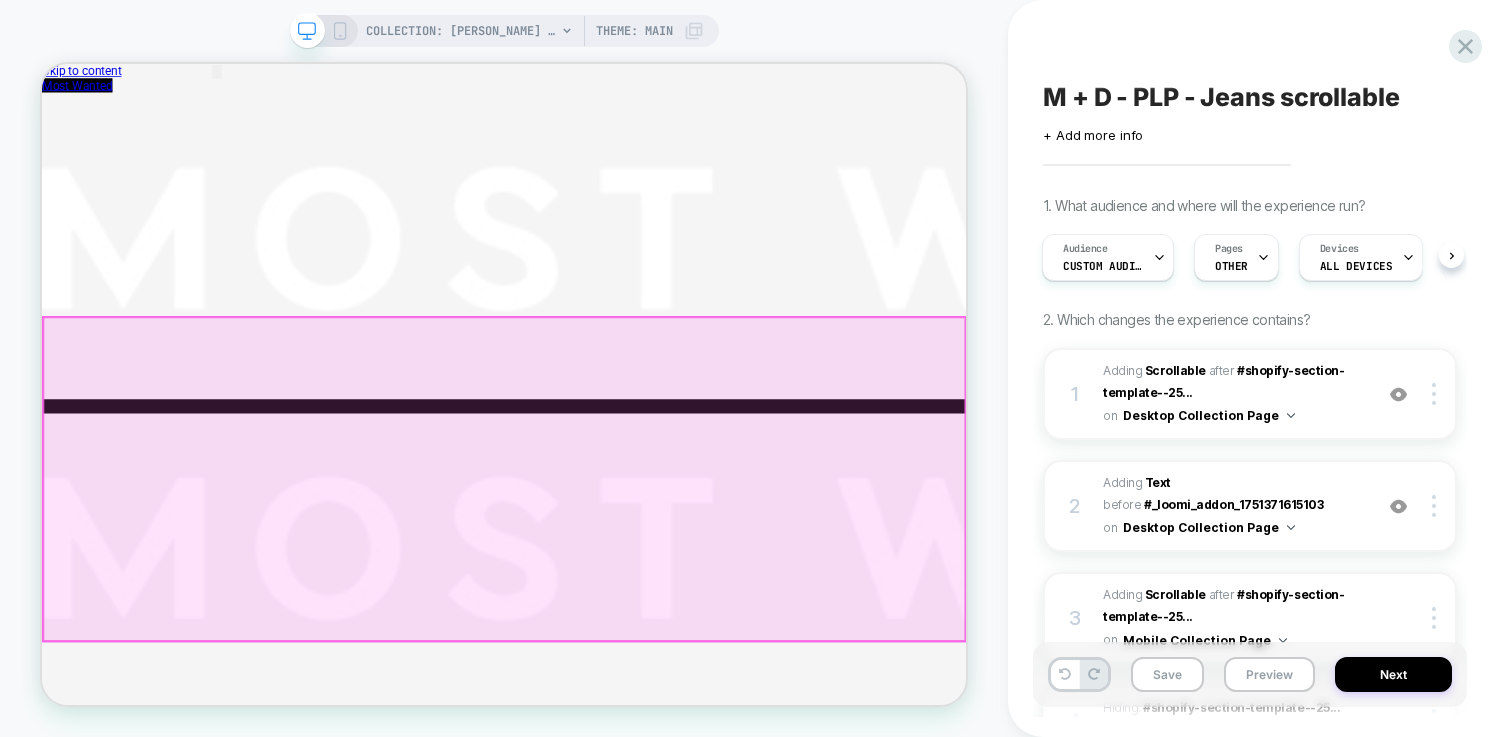 click on "ᐸ" at bounding box center (108, 6177) 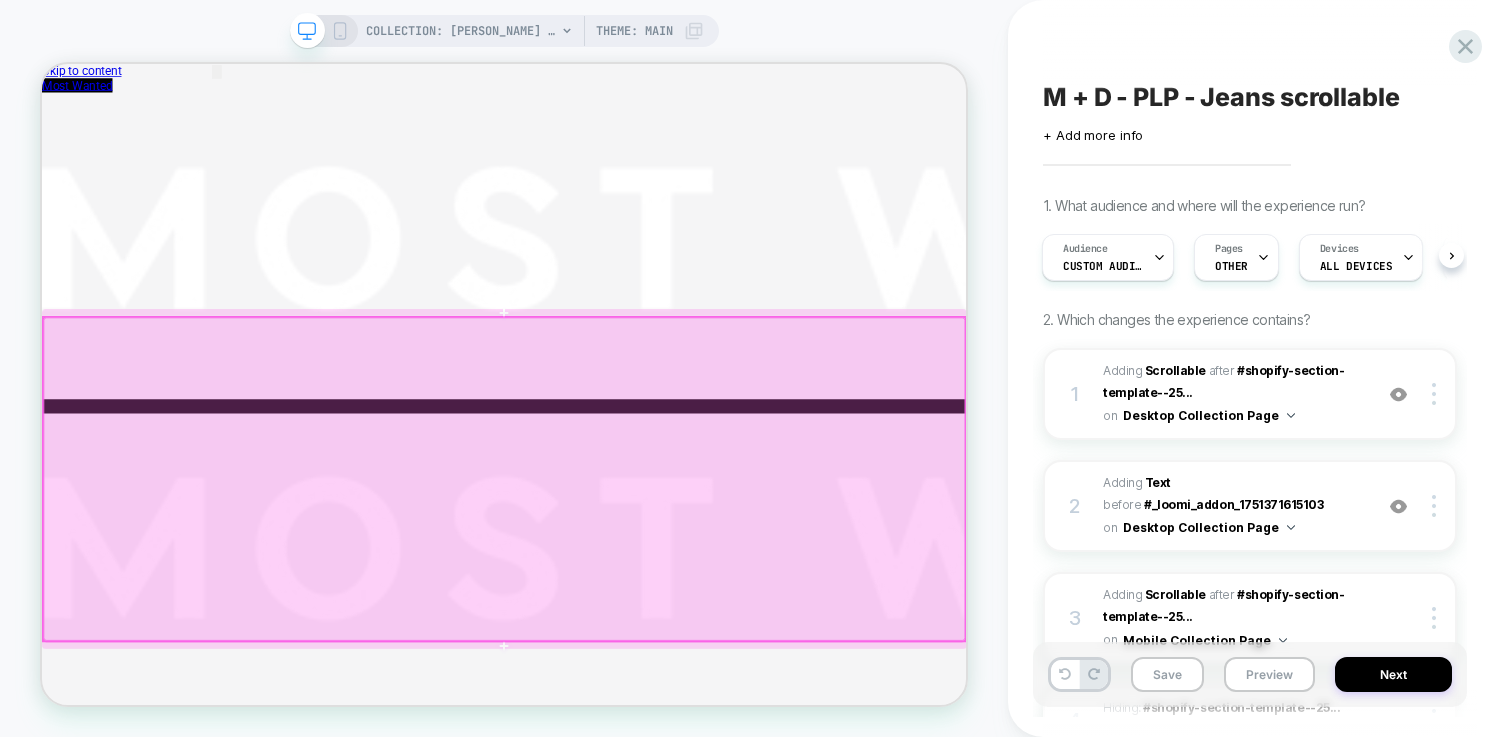 scroll, scrollTop: 0, scrollLeft: 1, axis: horizontal 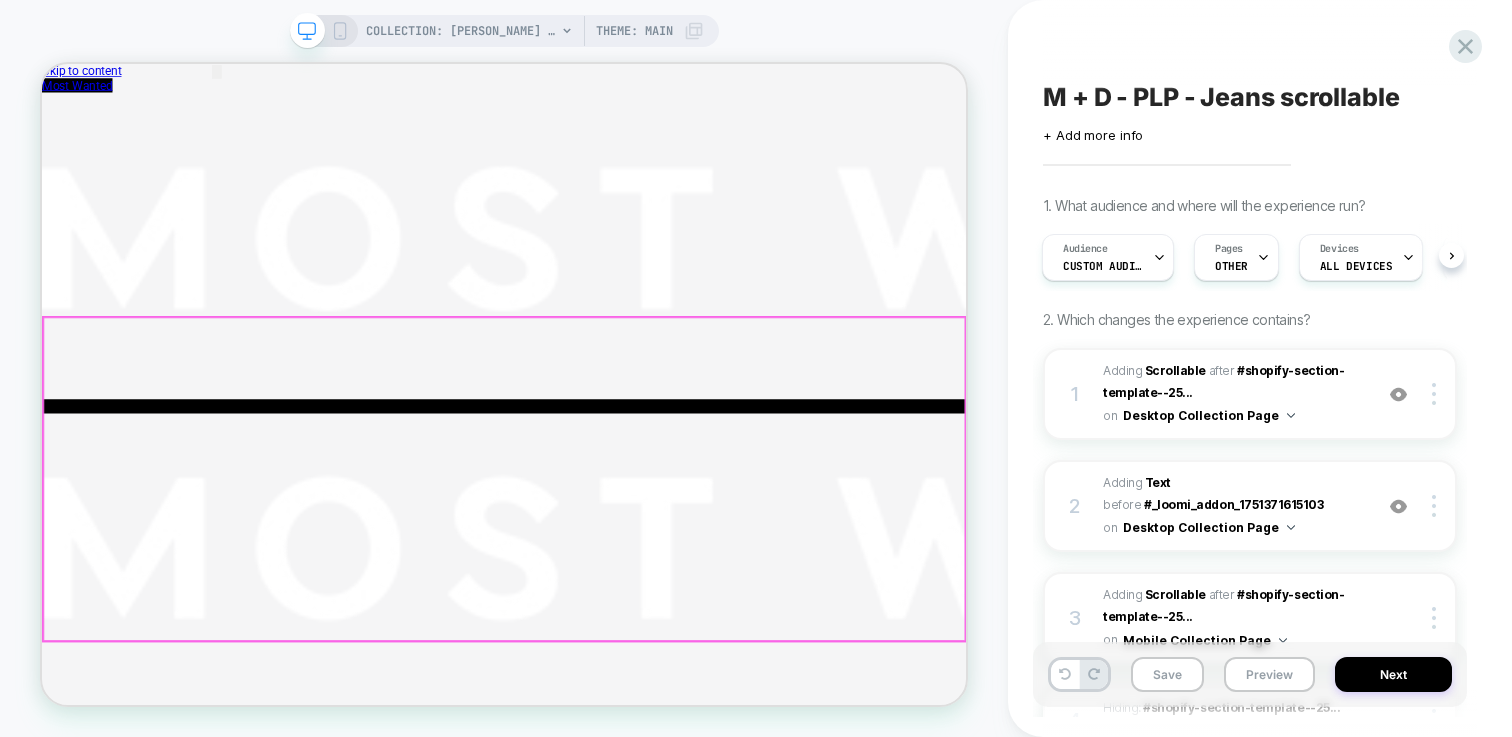 click on "ᐳ" at bounding box center (1209, 6177) 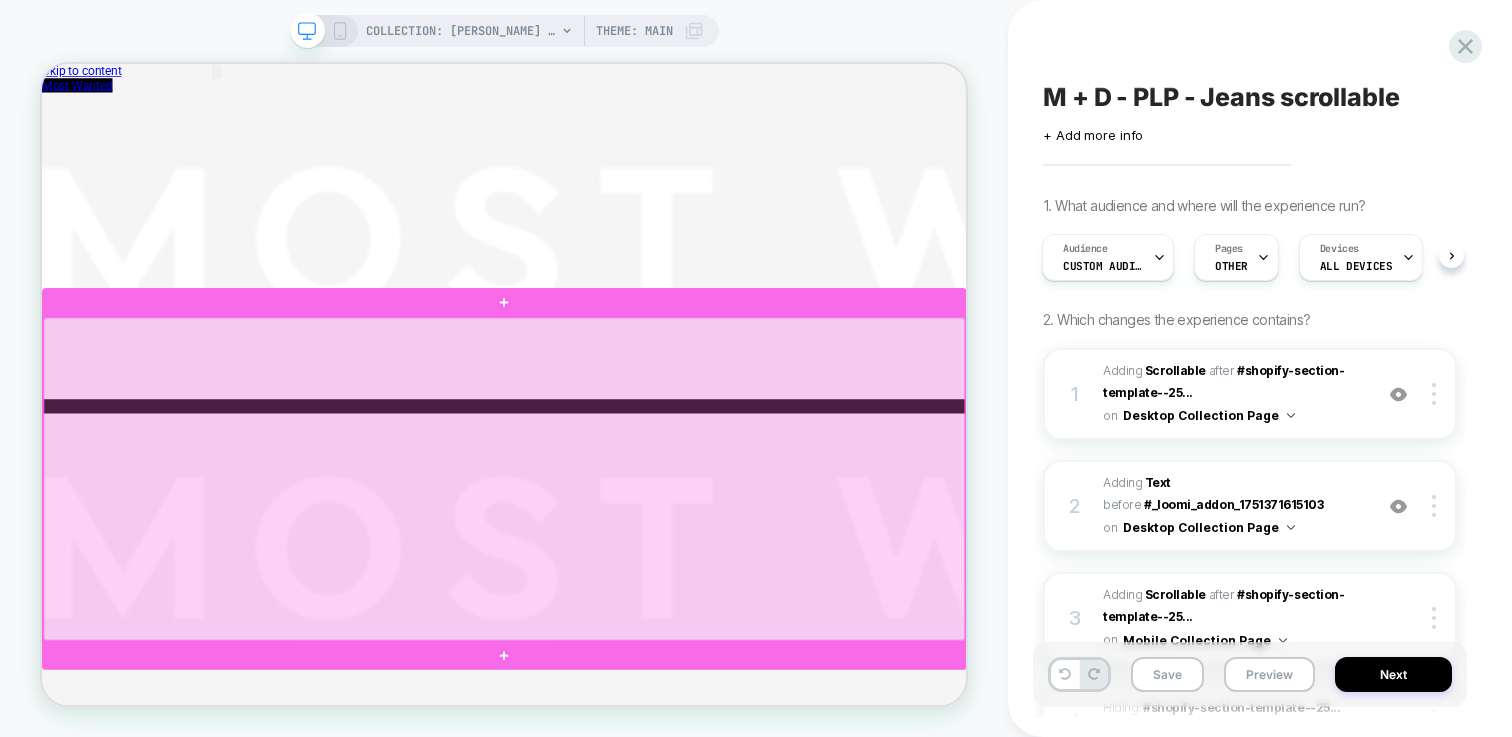 click at bounding box center [658, 617] 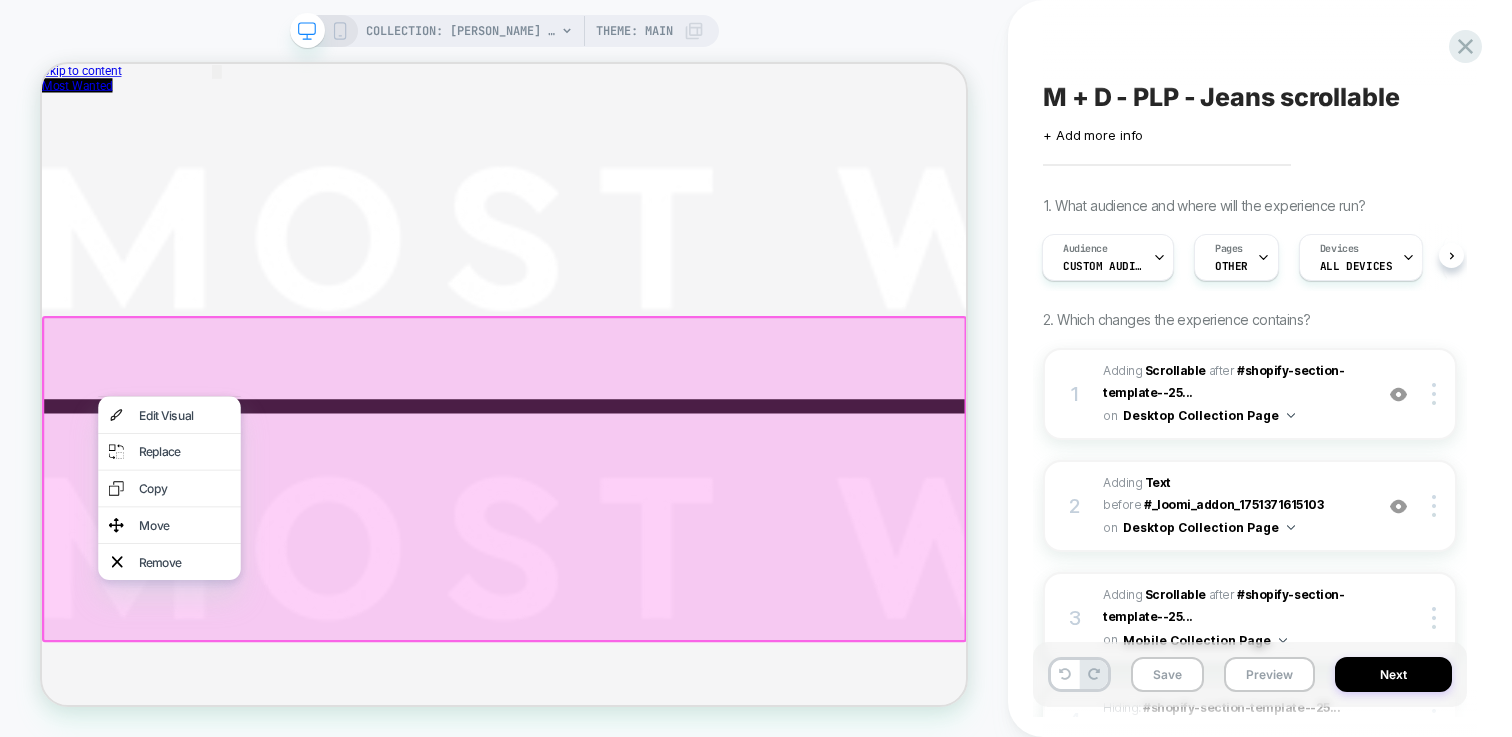 click on "COLLECTION: [PERSON_NAME] (Category) COLLECTION: Jeans (Category) Theme: MAIN" at bounding box center (504, 368) 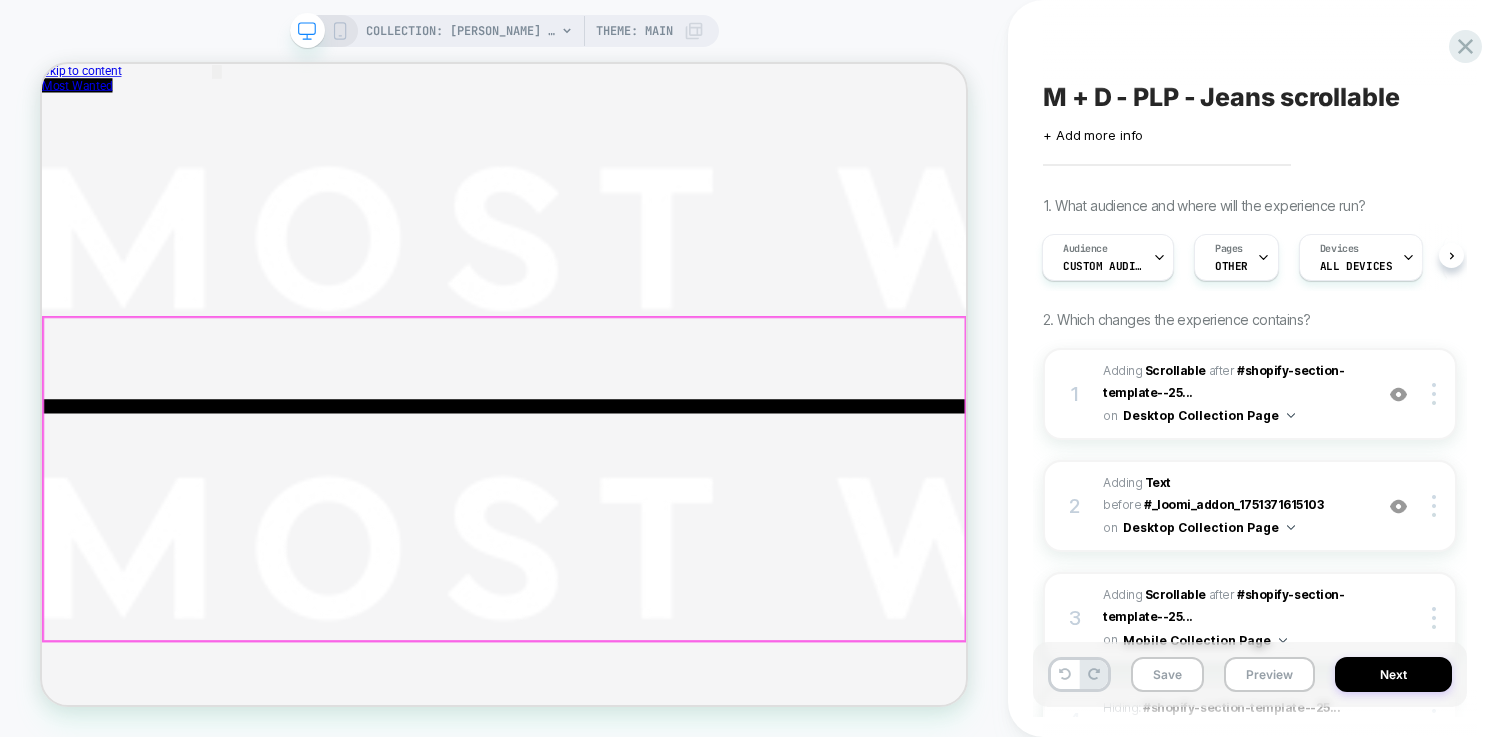 click on "ᐸ" at bounding box center [108, 6177] 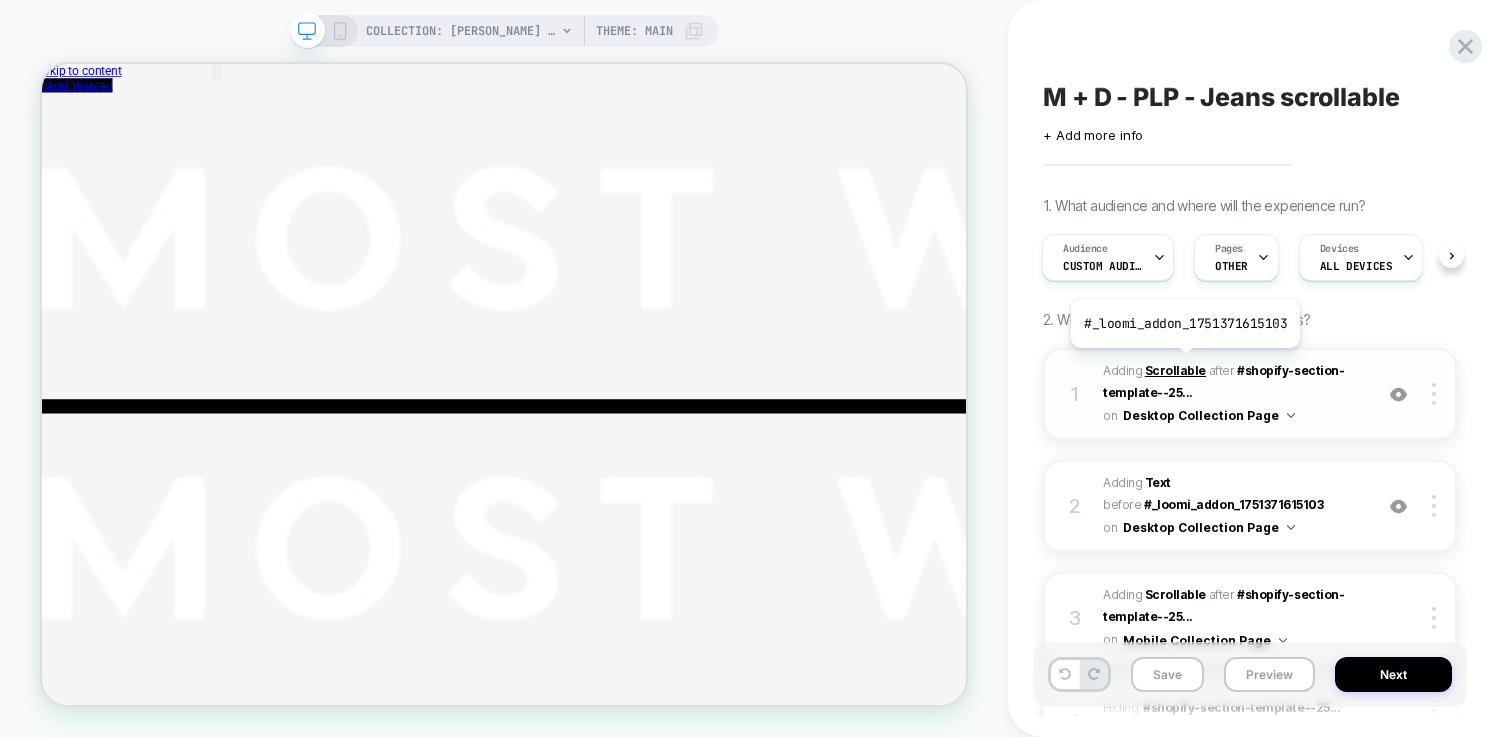 click on "Scrollable" at bounding box center (1175, 370) 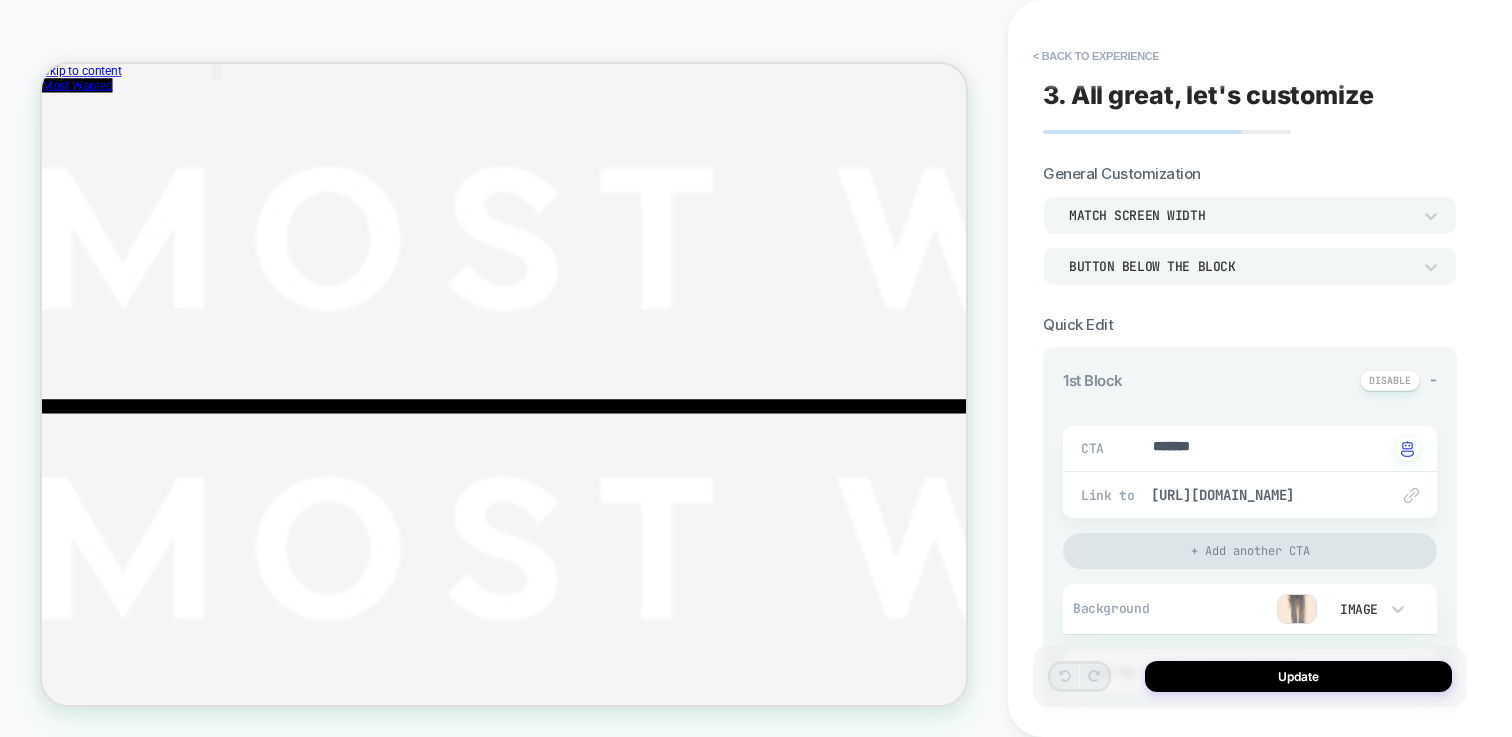 click on "-" at bounding box center [1433, 379] 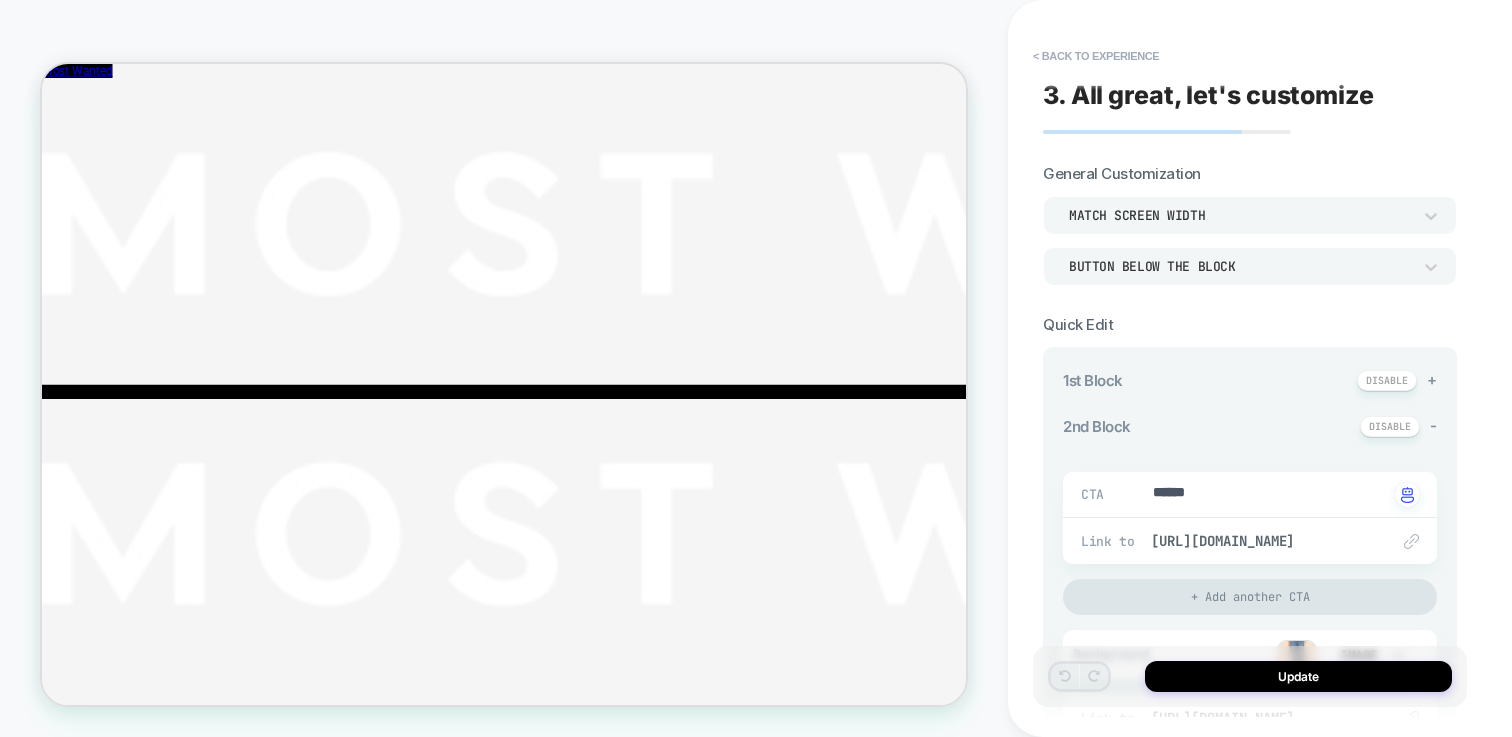 scroll, scrollTop: 77, scrollLeft: 0, axis: vertical 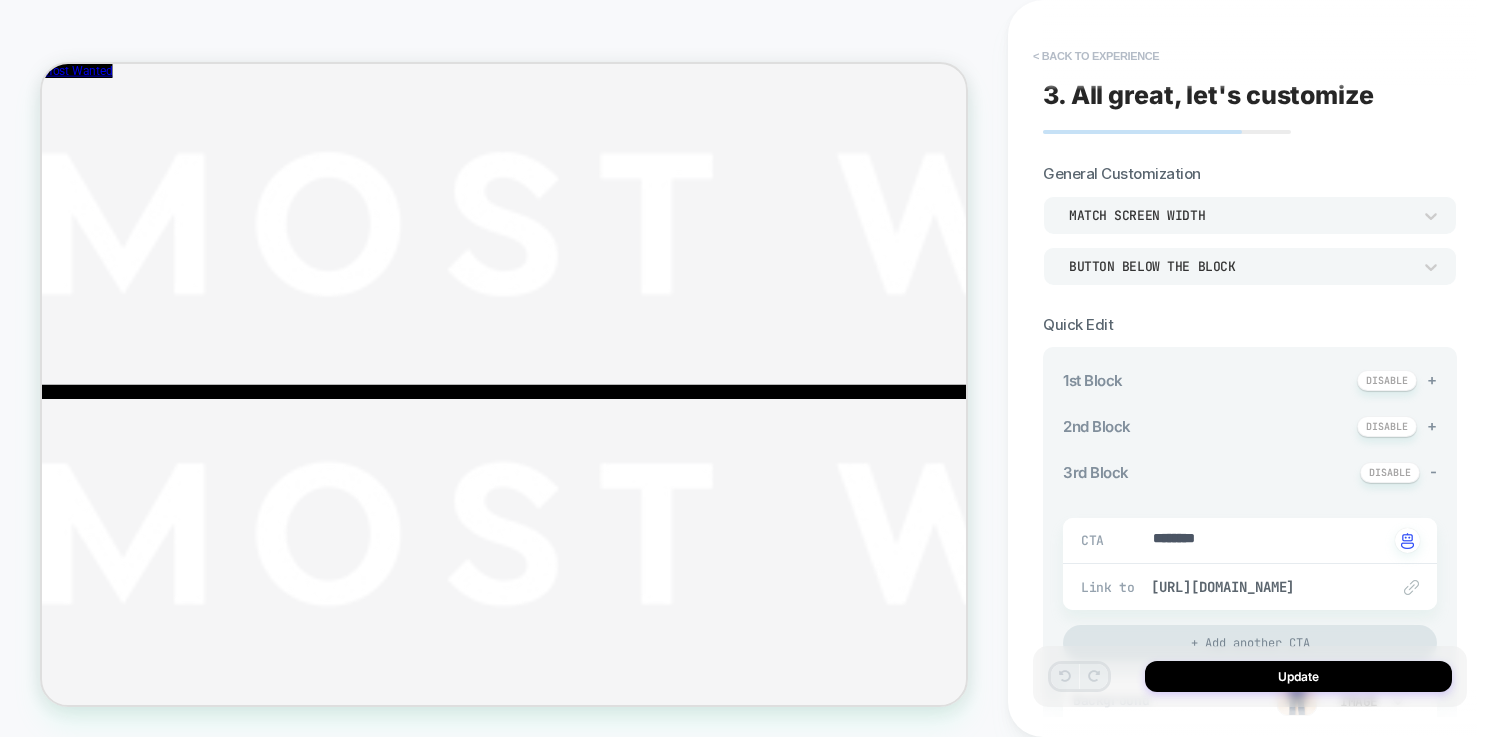 click on "< Back to experience" at bounding box center [1096, 56] 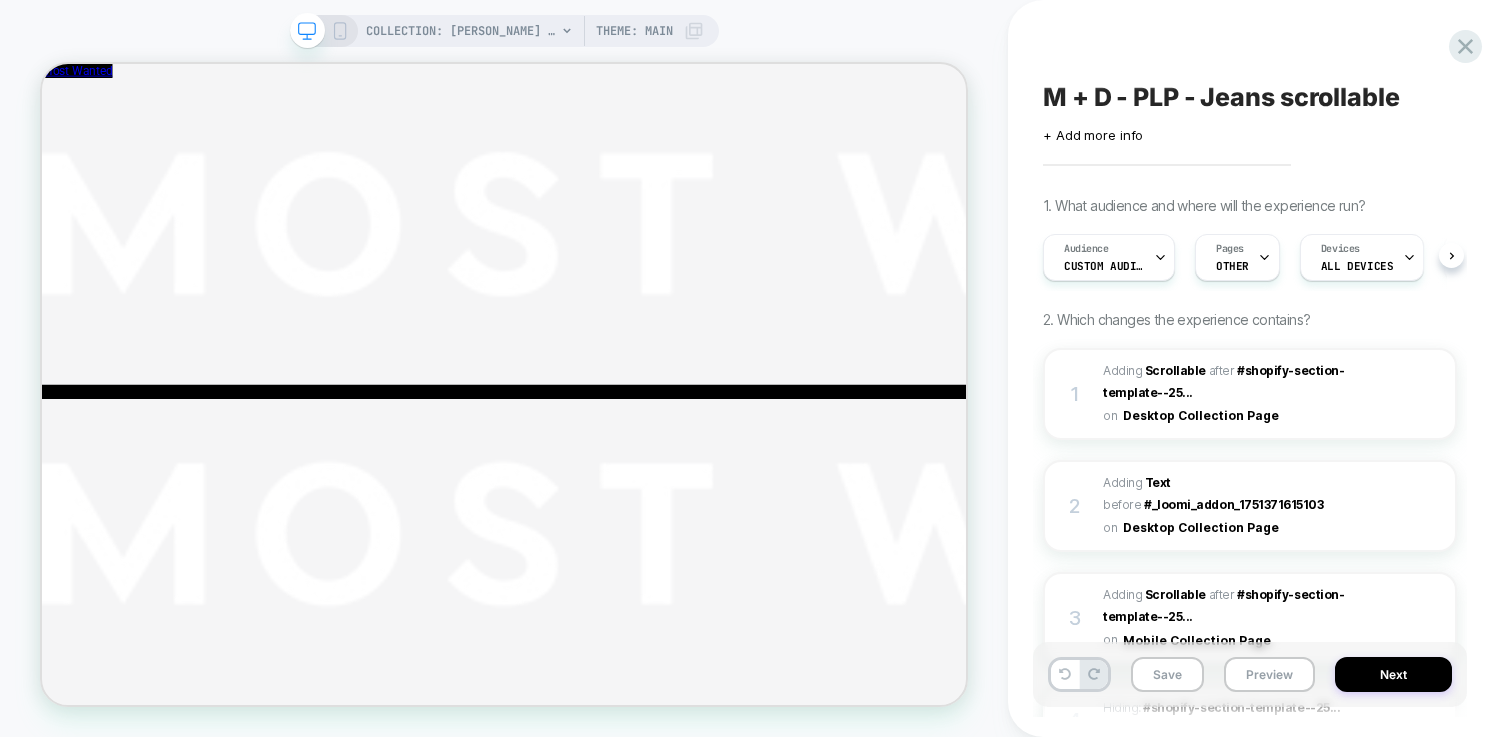 scroll, scrollTop: 0, scrollLeft: 0, axis: both 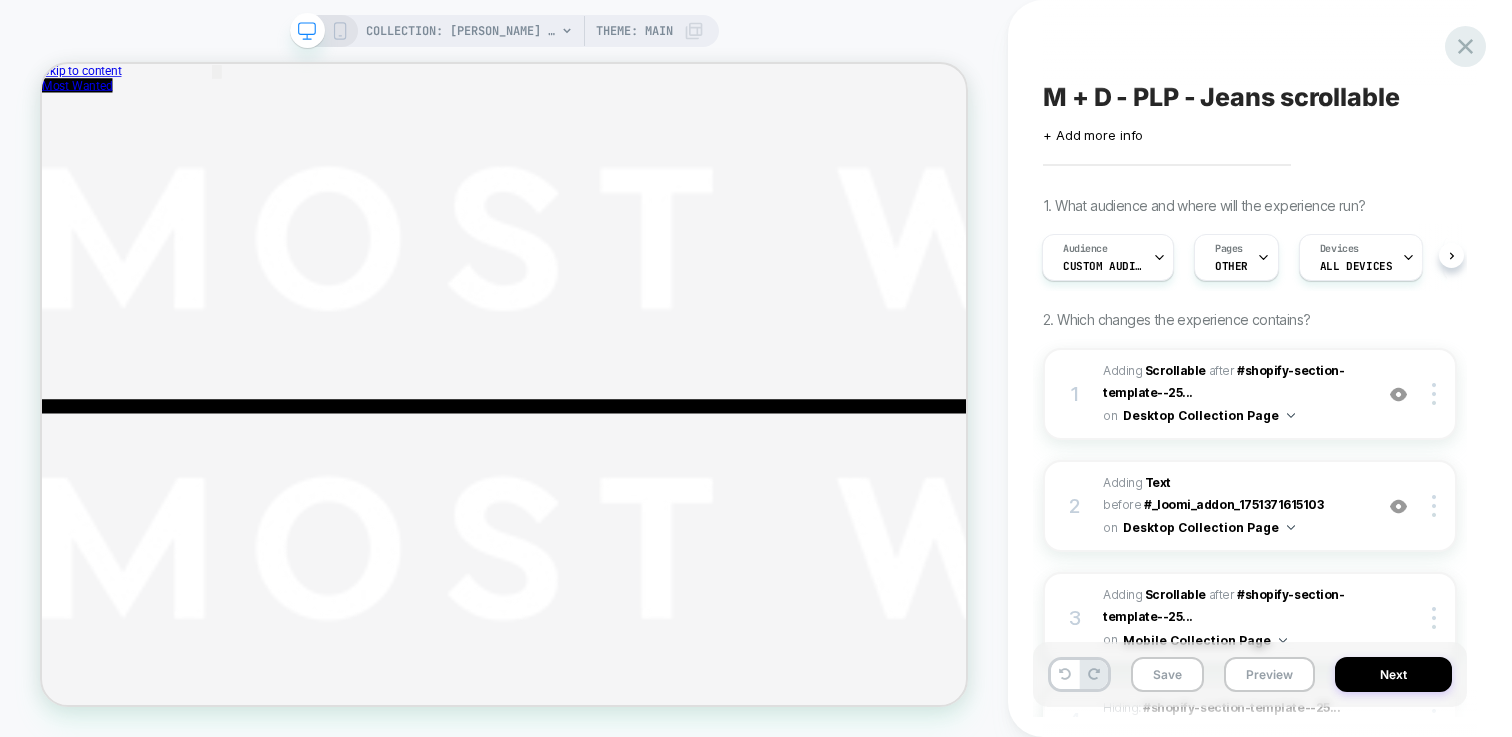 click 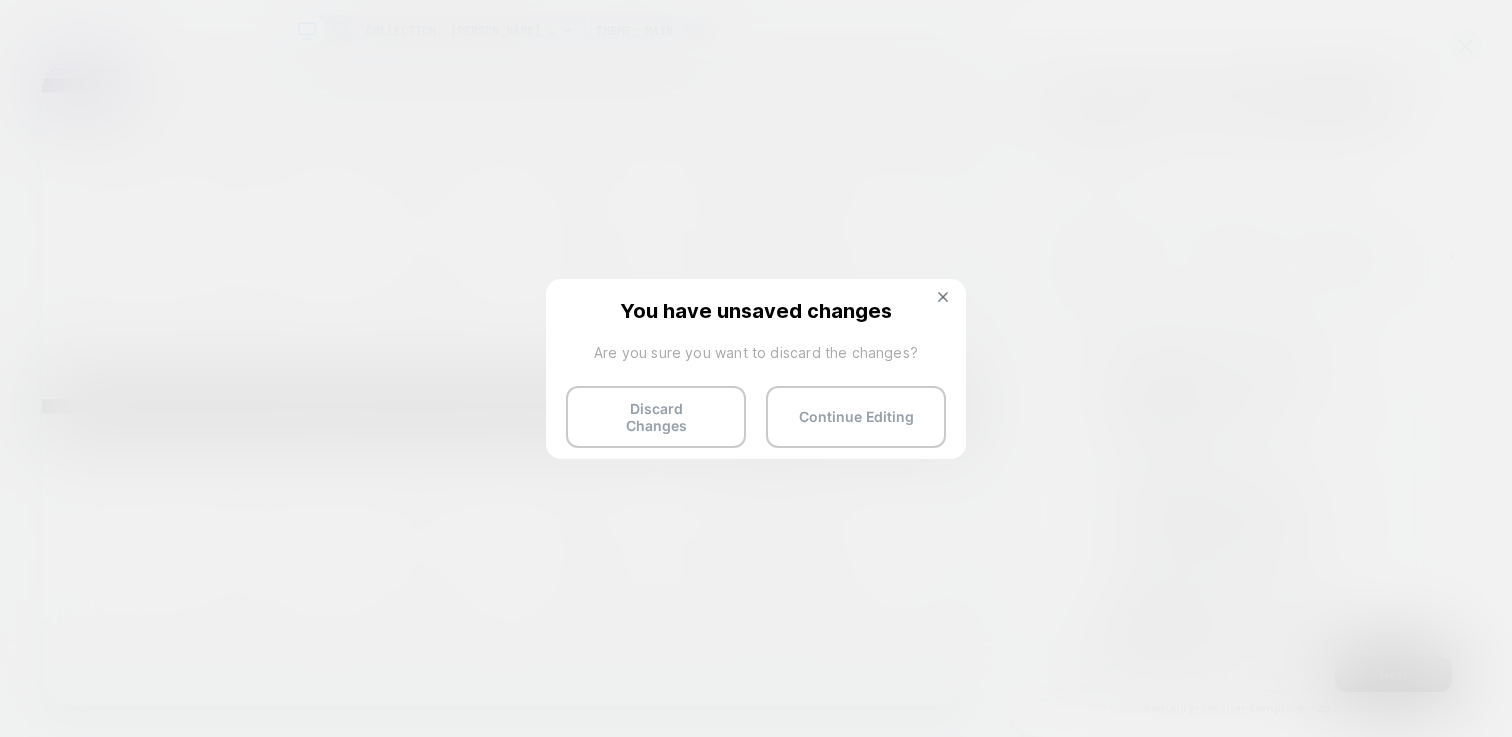 click on "Discard Changes Continue Editing" at bounding box center [756, 411] 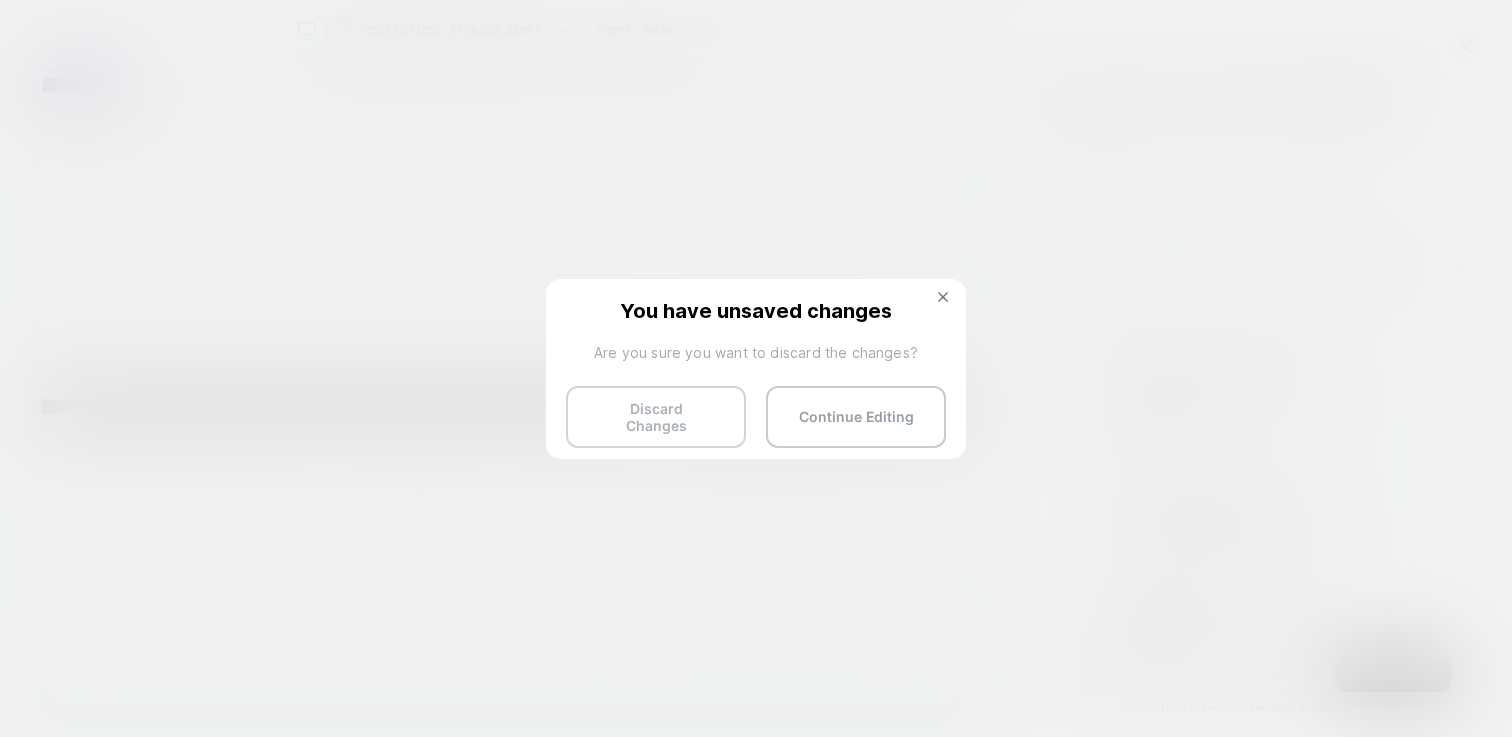 click on "Discard Changes" at bounding box center [656, 417] 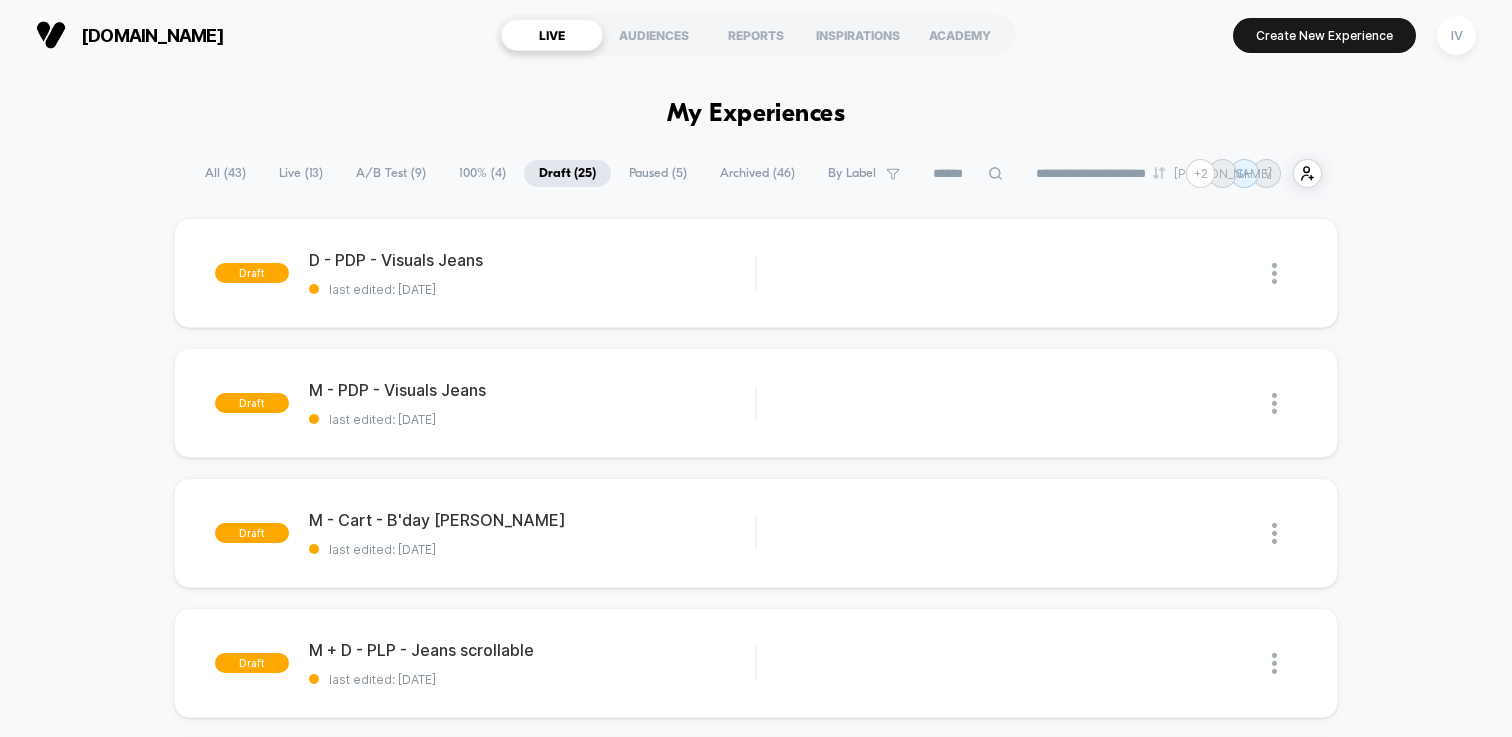 click on "100% ( 4 )" at bounding box center (482, 173) 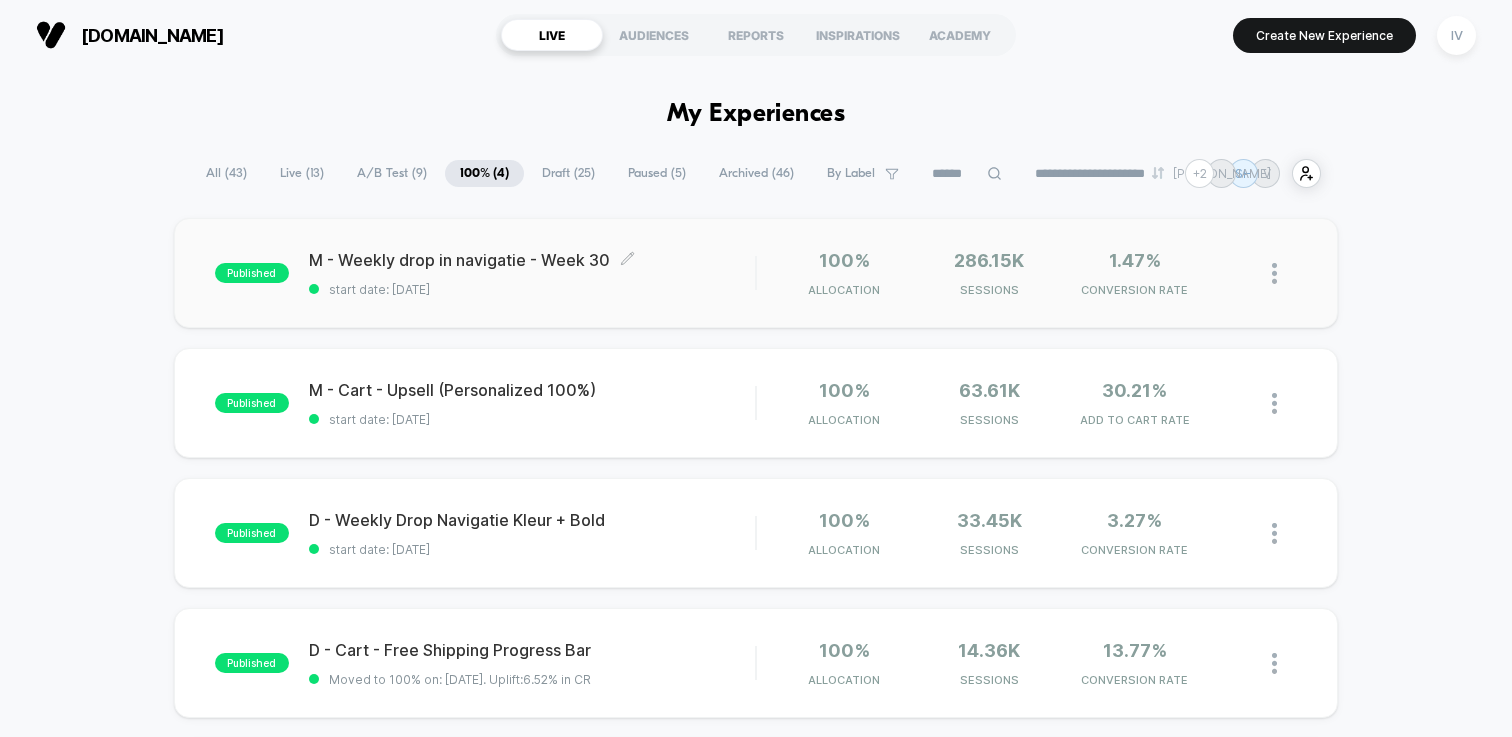 drag, startPoint x: 307, startPoint y: 261, endPoint x: 648, endPoint y: 255, distance: 341.0528 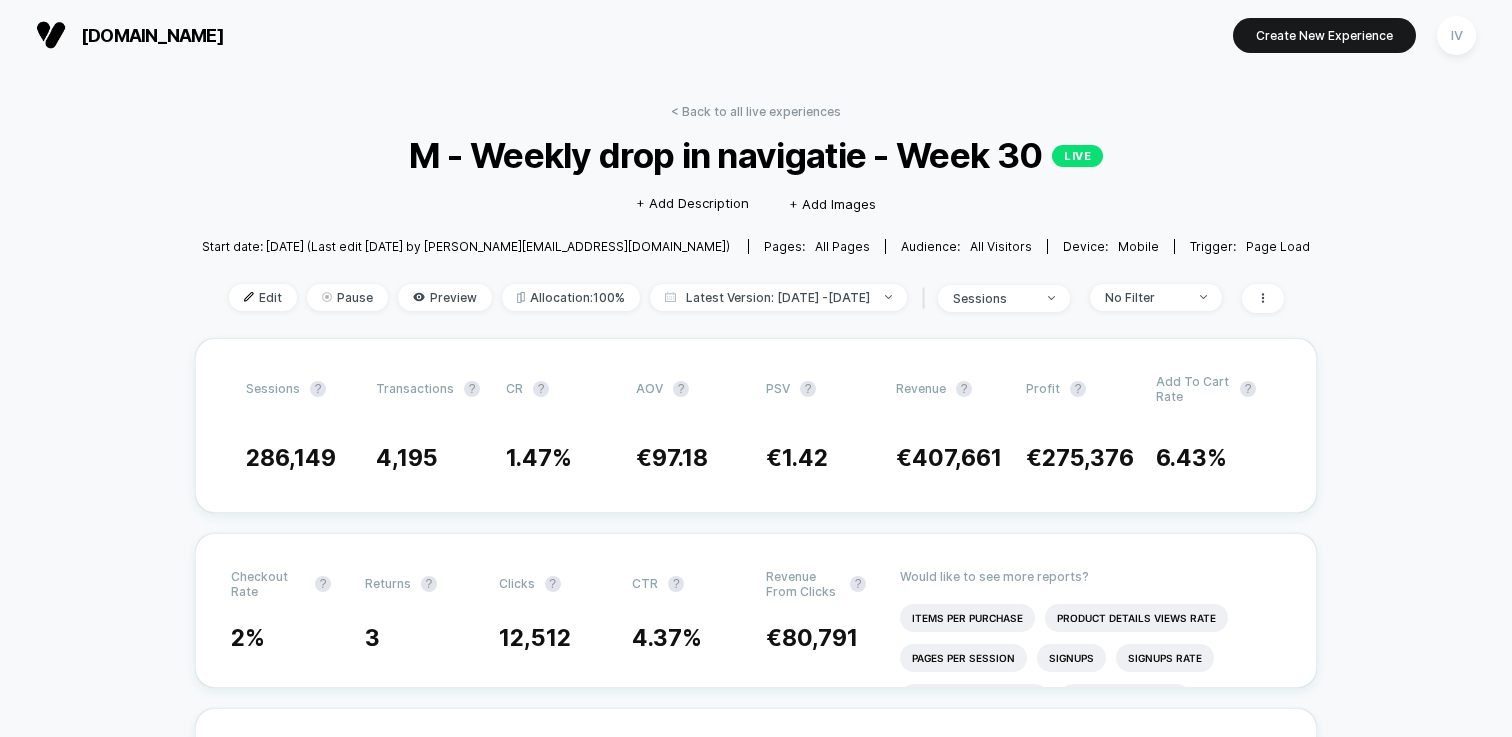 click on "M - Weekly drop in navigatie - Week 30 LIVE" at bounding box center [756, 155] 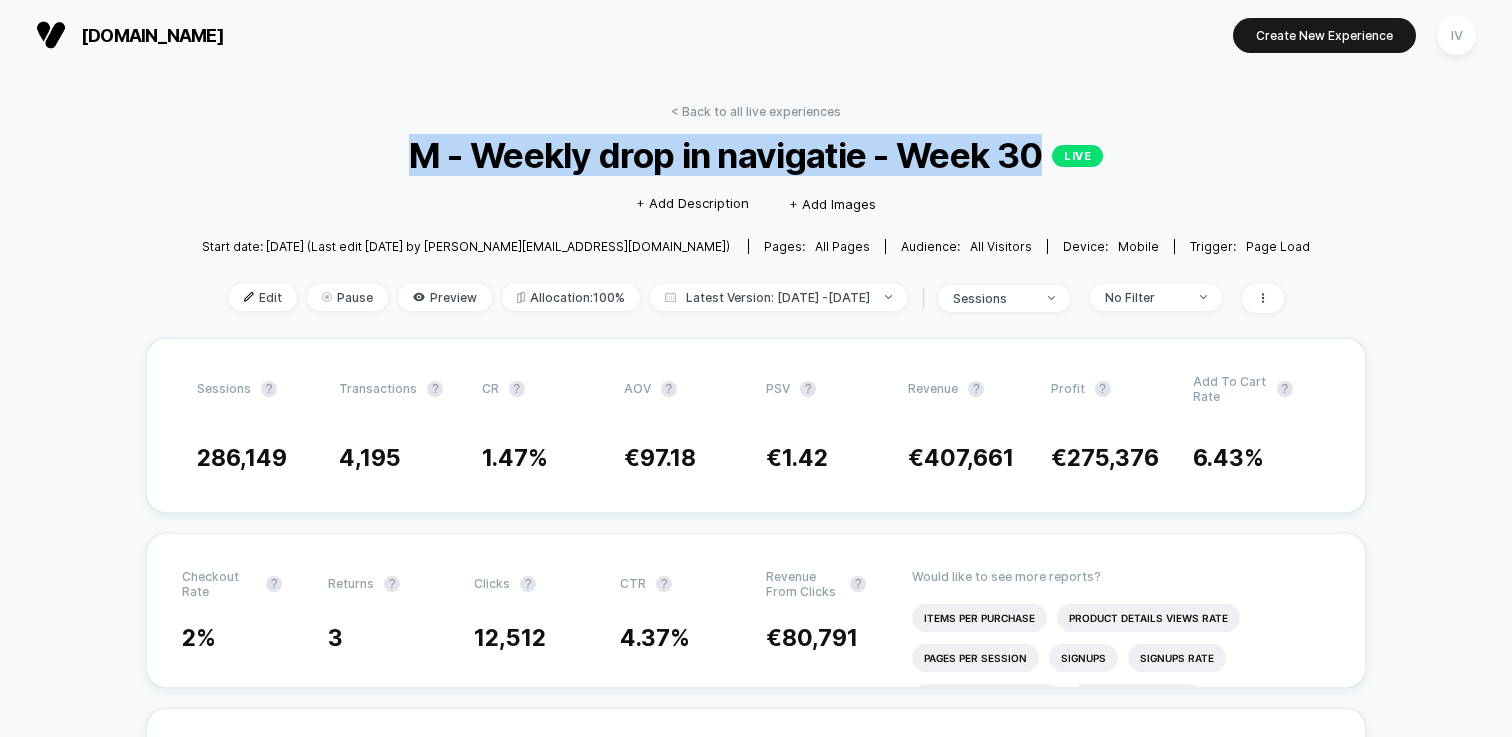 drag, startPoint x: 426, startPoint y: 153, endPoint x: 1046, endPoint y: 149, distance: 620.0129 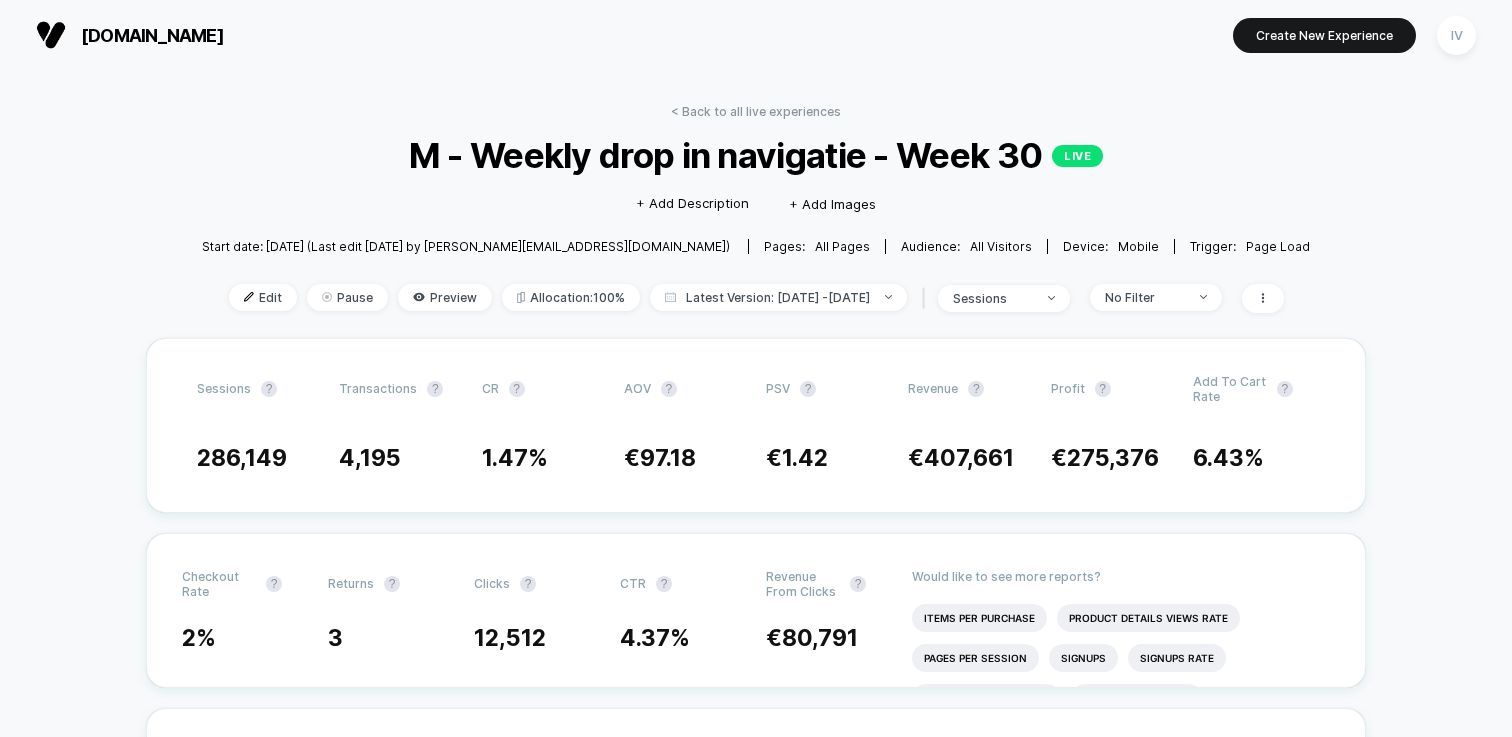click on "< Back to all live experiences  M - Weekly drop in navigatie - Week 30 LIVE Click to edit experience details + Add Description + Add Images Start date: [DATE] (Last edit [DATE] by [EMAIL_ADDRESS][DOMAIN_NAME]) Pages: all pages Audience: All Visitors Device: mobile Trigger: Page Load Edit Pause  Preview Allocation:  100% Latest Version:     [DATE]    -    [DATE] |   sessions   No Filter Sessions ? Transactions ? CR ? AOV ? PSV ? Revenue ? Profit ? Add To Cart Rate ? 286,149 4,195 1.47 % € 97.18 € 1.42 € 407,661 € 275,376 6.43 % Checkout Rate ? Returns ? Clicks ? CTR ? Revenue From Clicks ? 2 % 3 12,512 4.37 % € 80,791 Would like to see more reports? Items Per Purchase Product Details Views Rate Pages Per Session Signups Signups Rate Avg Session Duration Profit Per Session Returns Per Session Subscriptions Subscriptions Rate Conversion Rate (Primary Goal) ? Met CTA Hide [DATE] [DATE] [DATE] [DATE] [DATE] [DATE] 0 % 0.45% 0.90% 1.35% 1.80% [DATE] ?   €" at bounding box center [756, 3495] 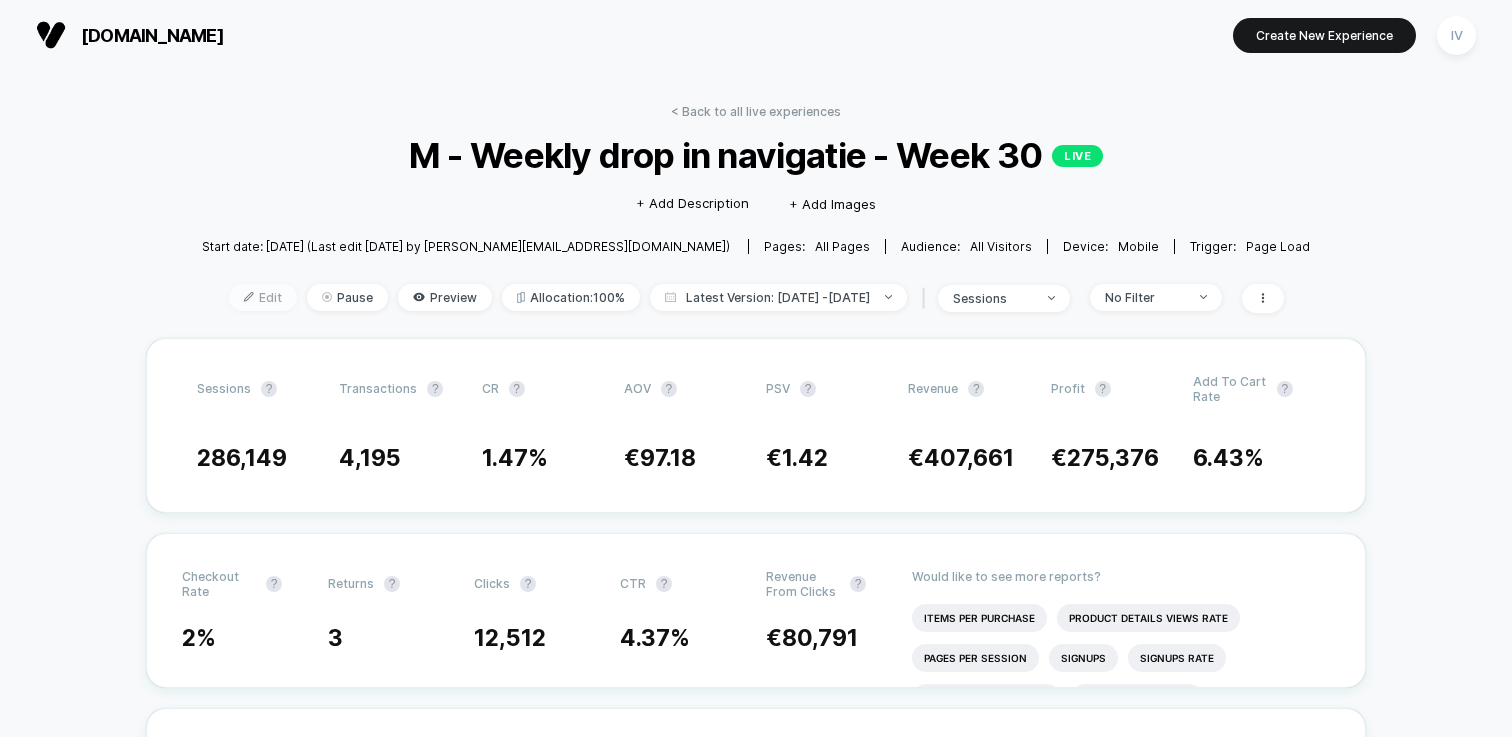 click at bounding box center (249, 297) 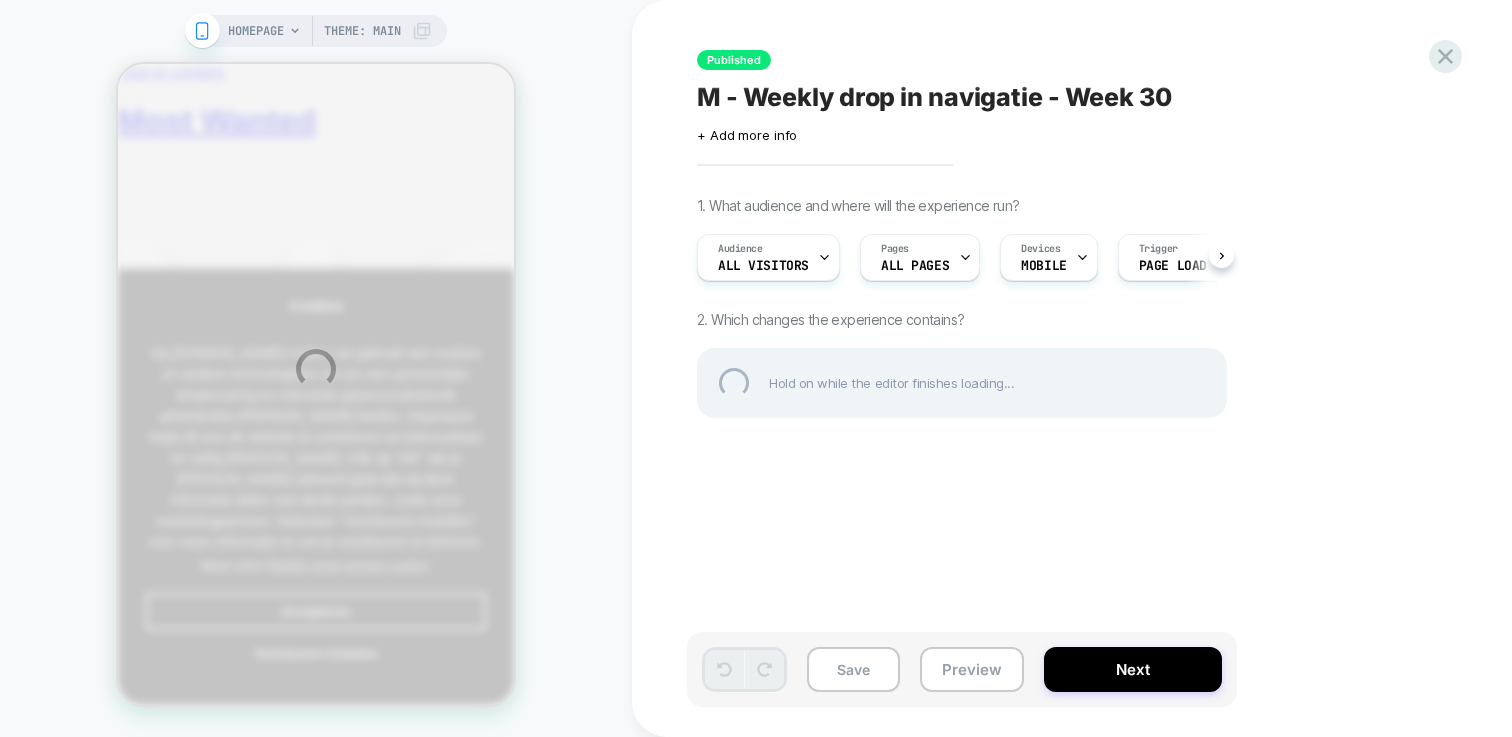 scroll, scrollTop: 0, scrollLeft: 0, axis: both 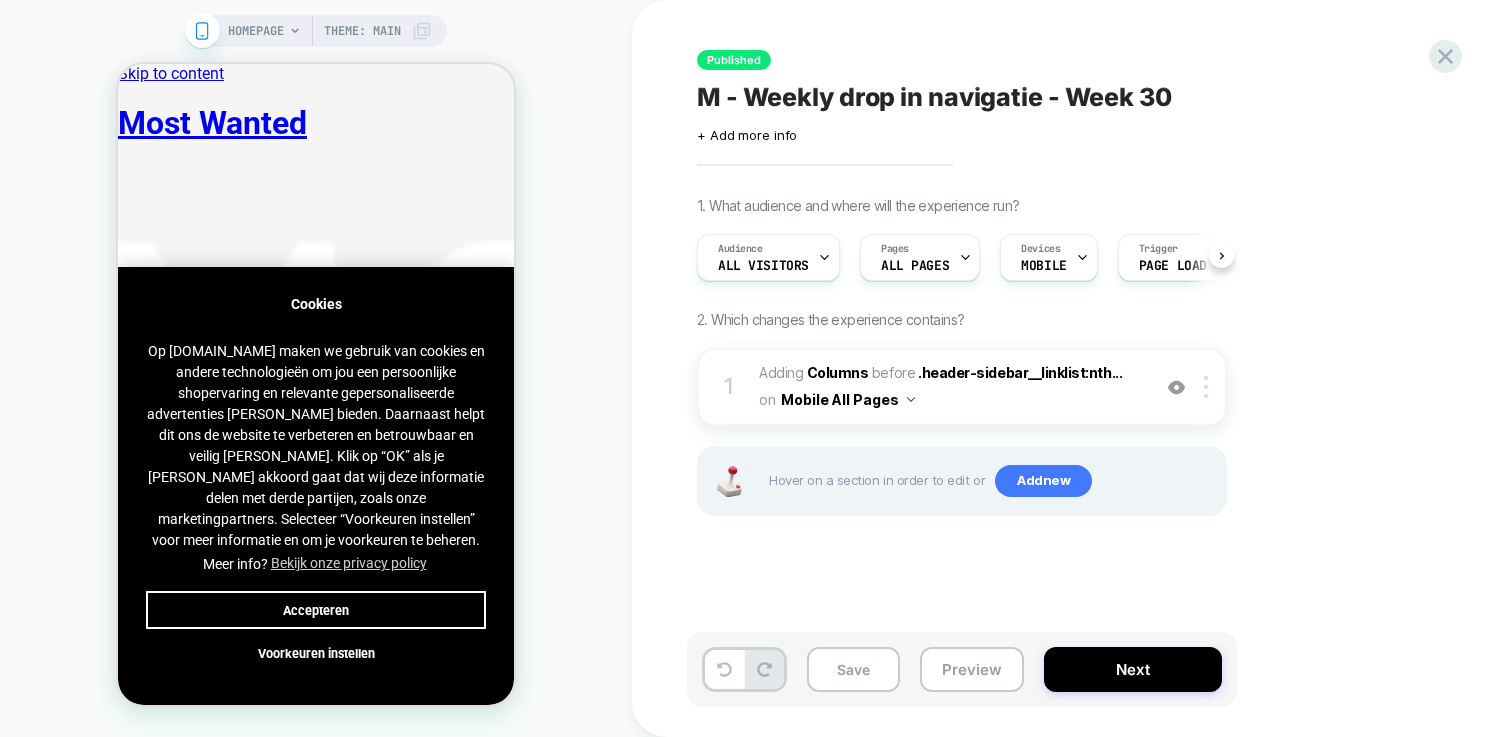 click on "Accepteren" at bounding box center [316, 610] 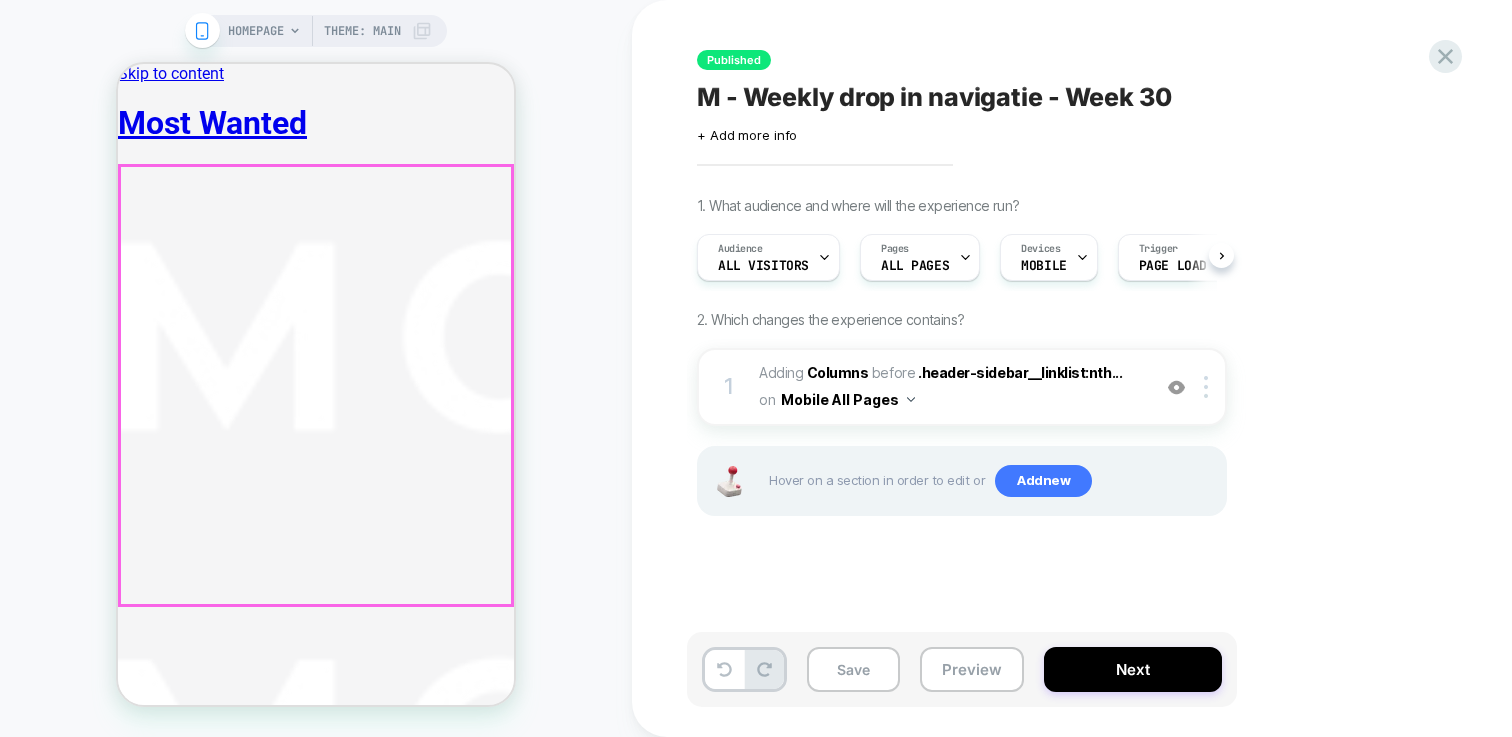 scroll, scrollTop: 0, scrollLeft: 1, axis: horizontal 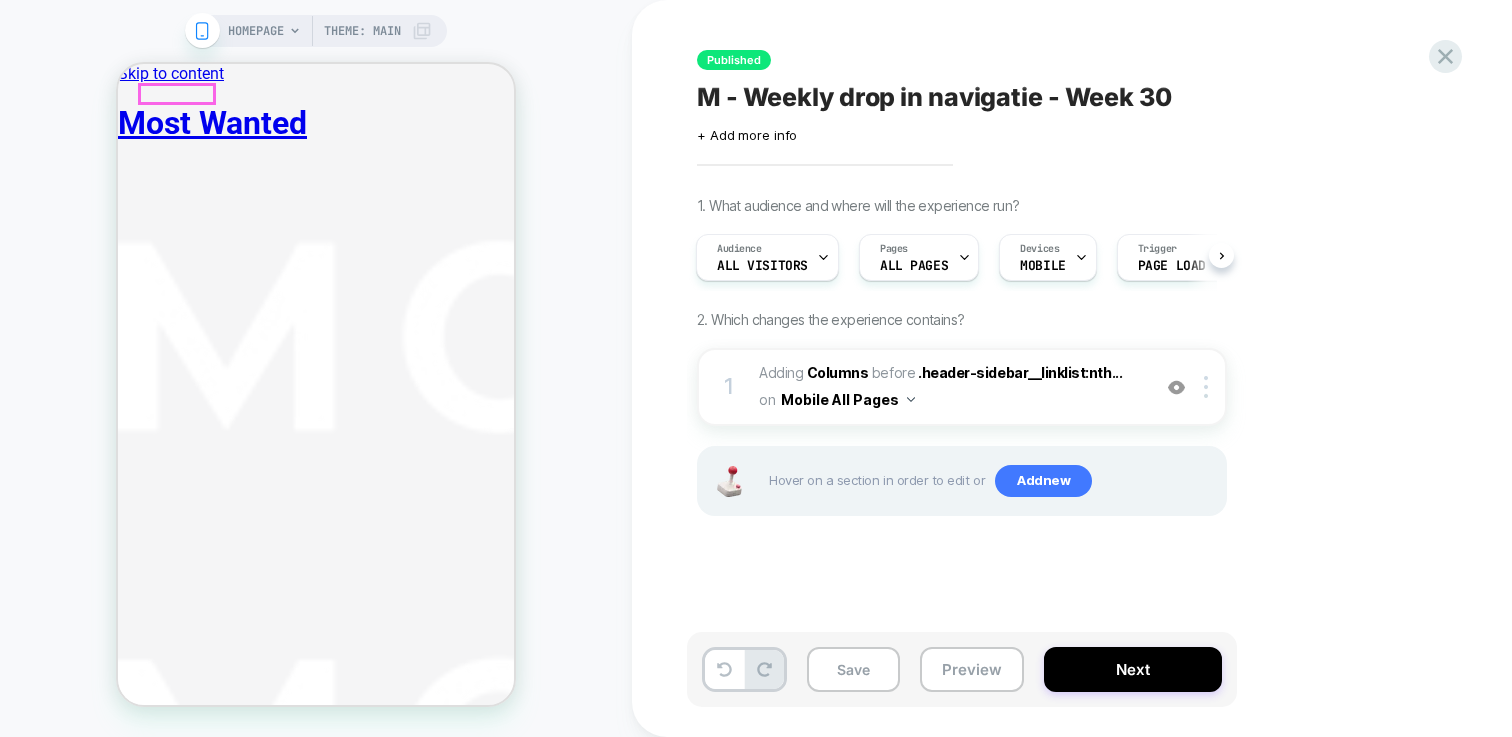 click 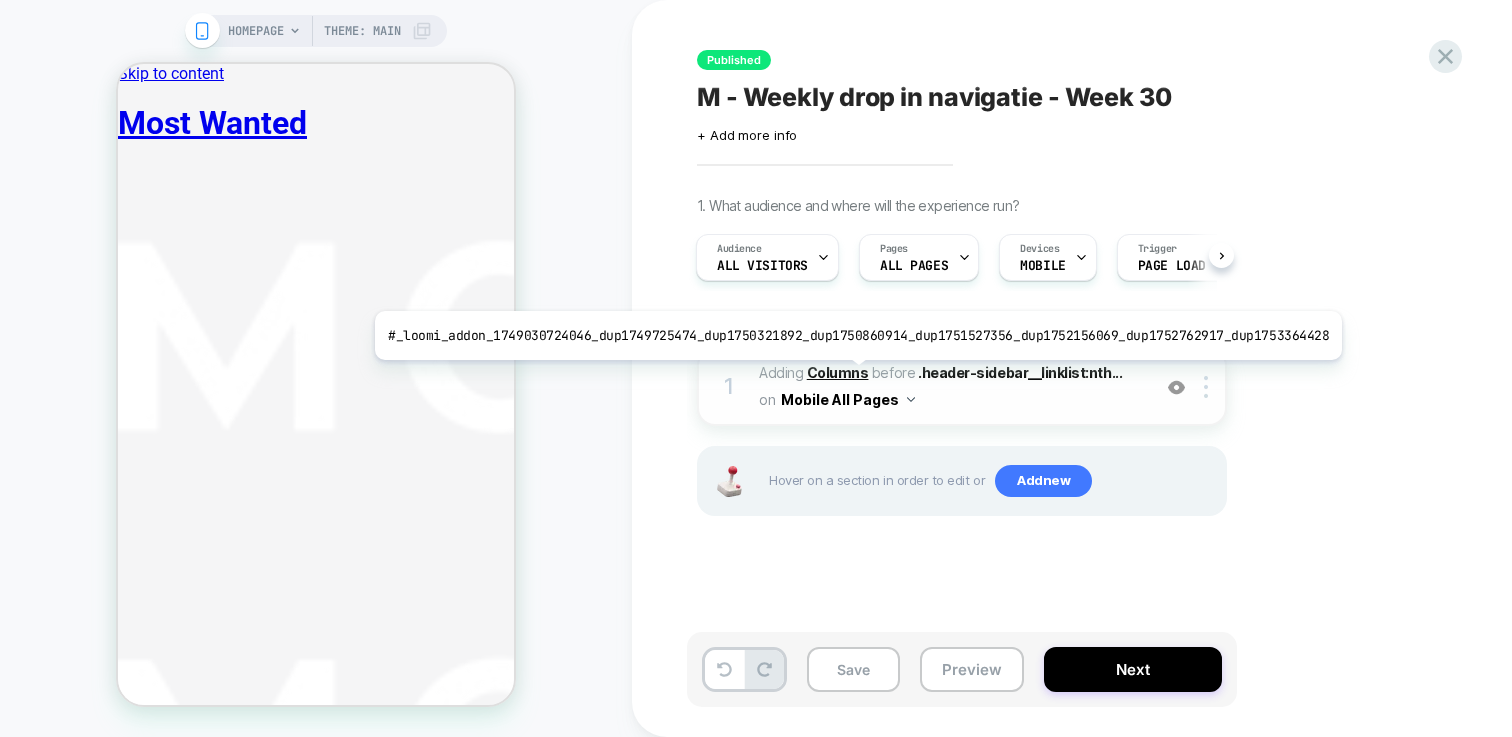click on "Columns" at bounding box center [838, 372] 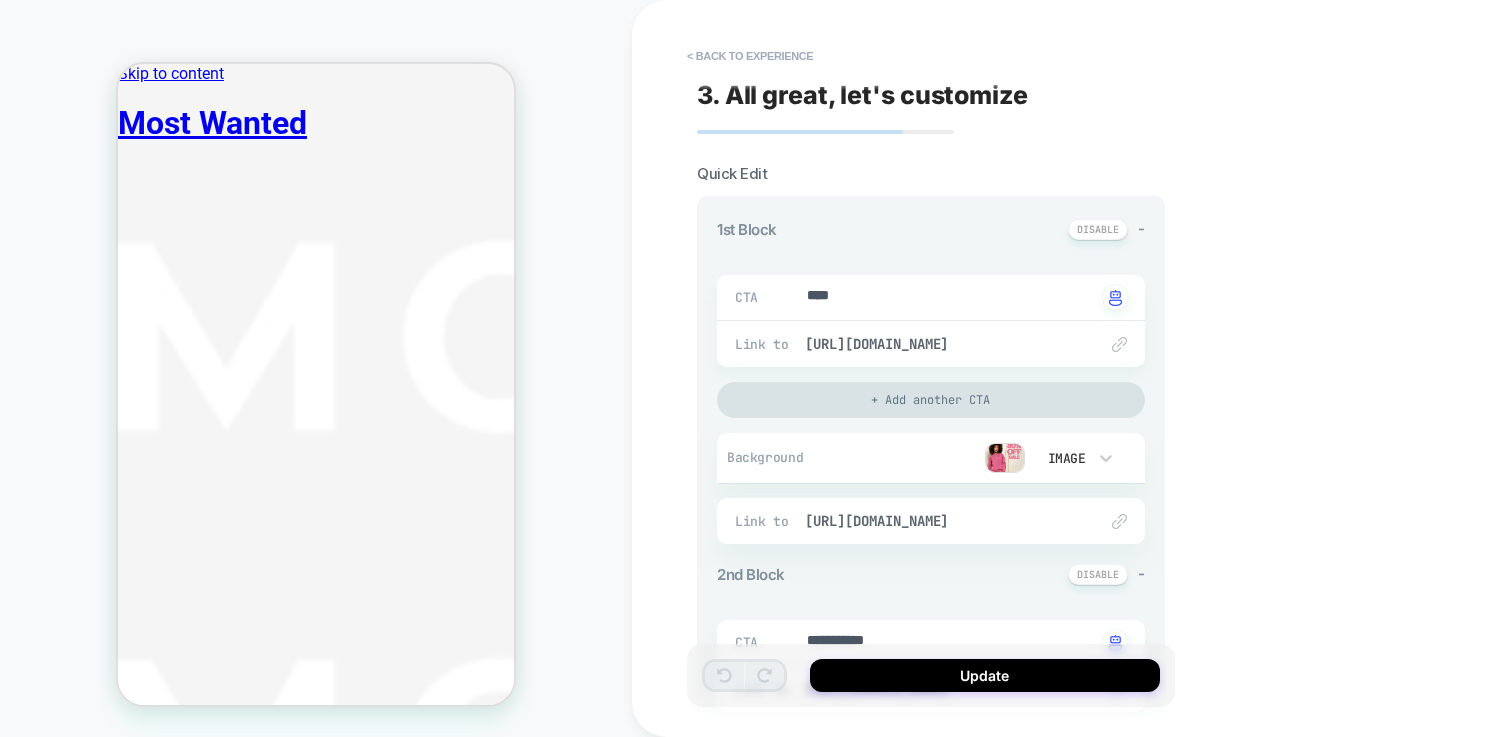 type on "*" 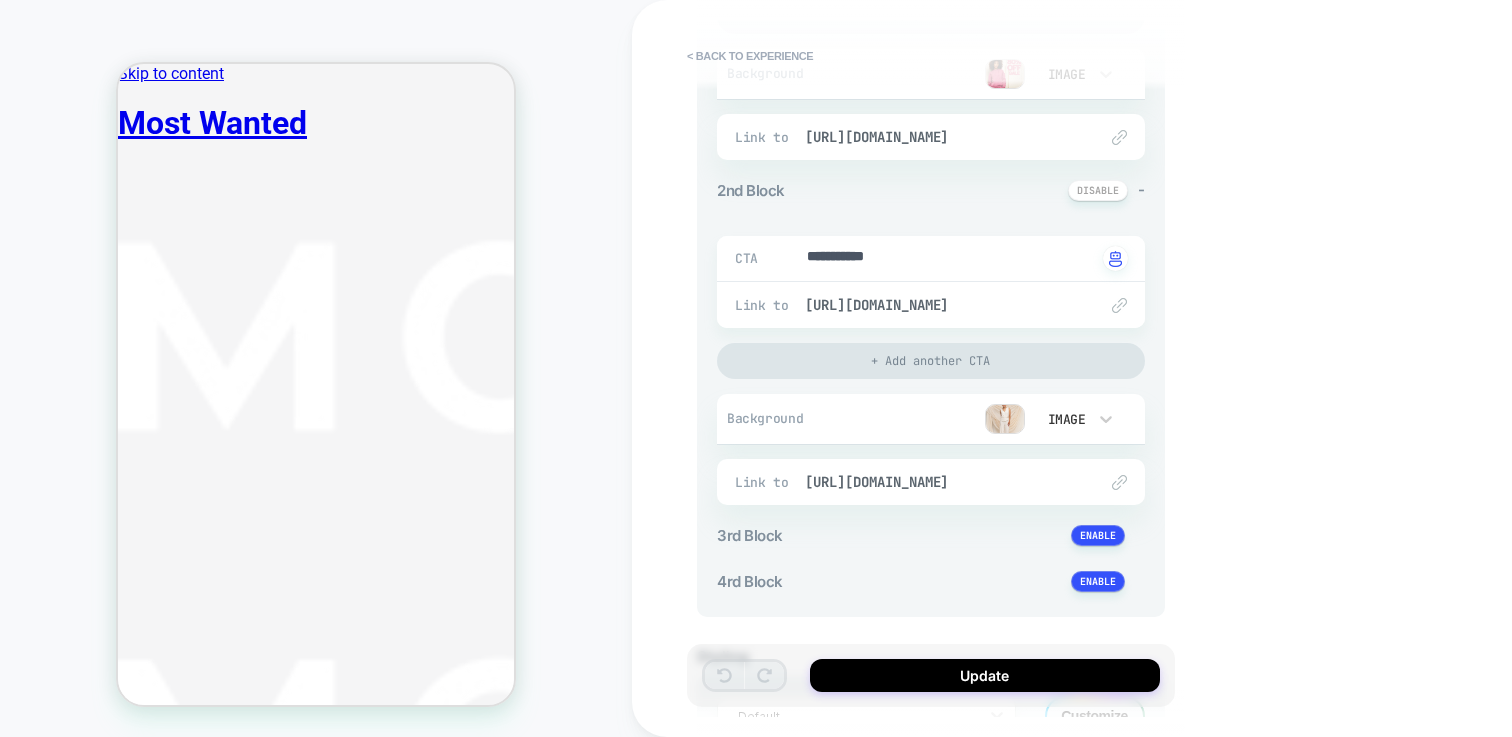 scroll, scrollTop: 385, scrollLeft: 0, axis: vertical 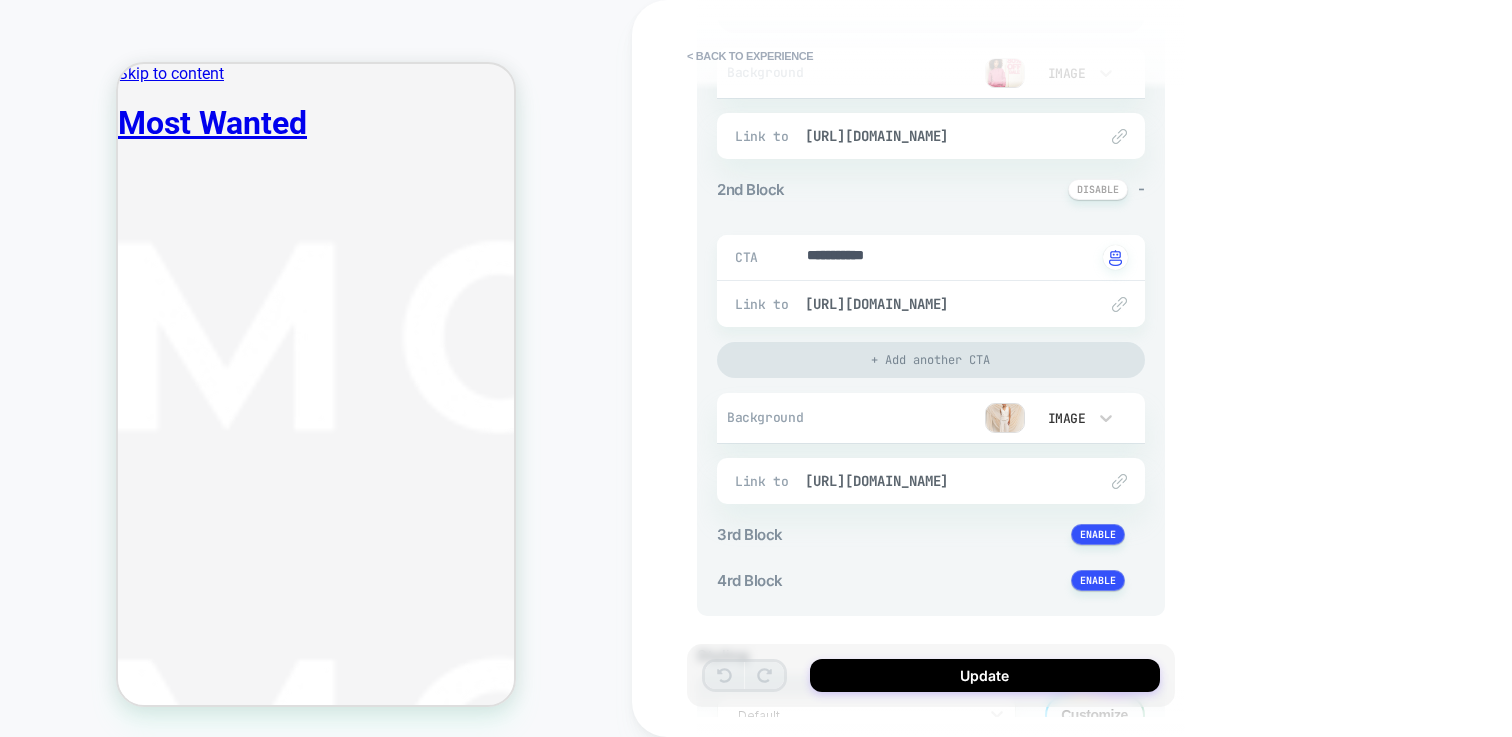 click on "**********" at bounding box center (1072, 368) 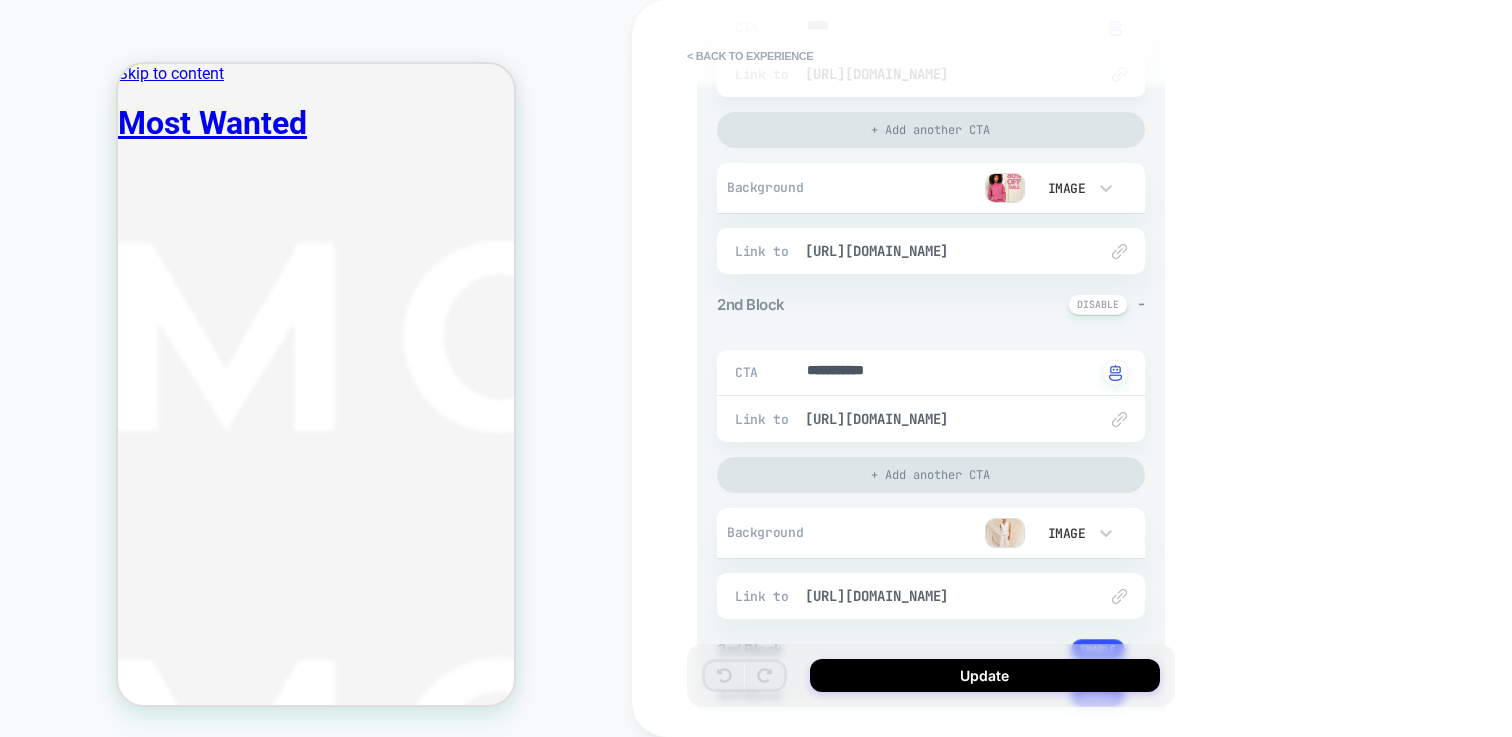 scroll, scrollTop: 0, scrollLeft: 0, axis: both 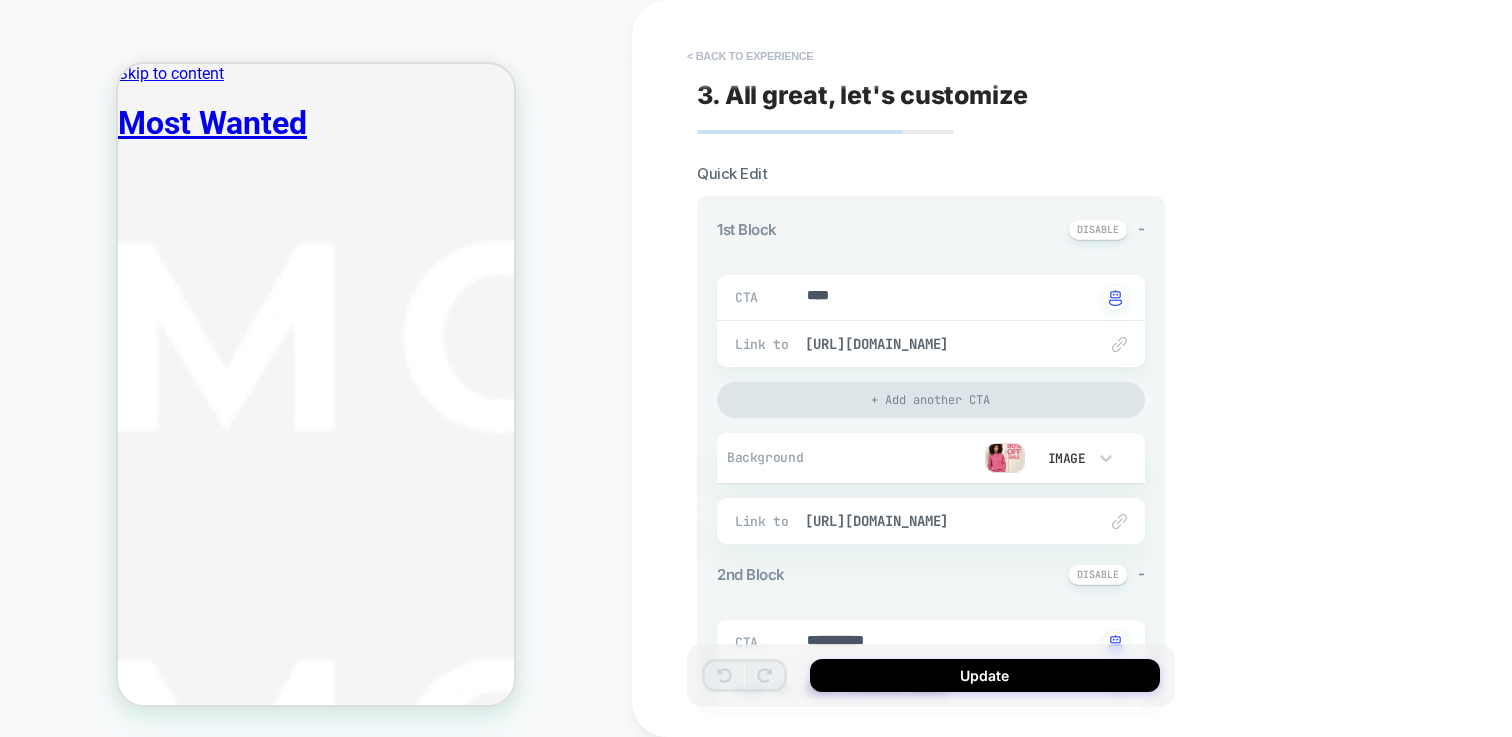 click on "< Back to experience" at bounding box center (750, 56) 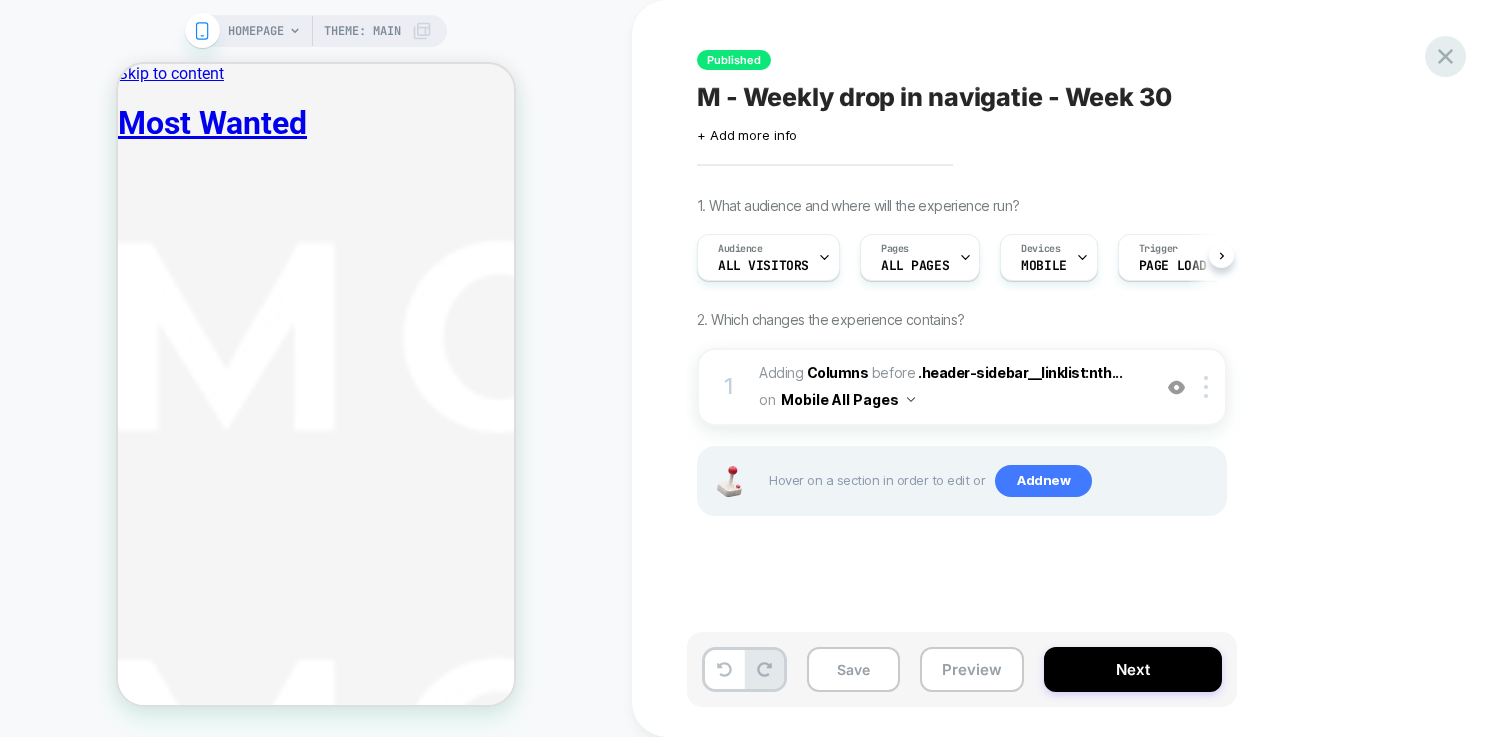 click 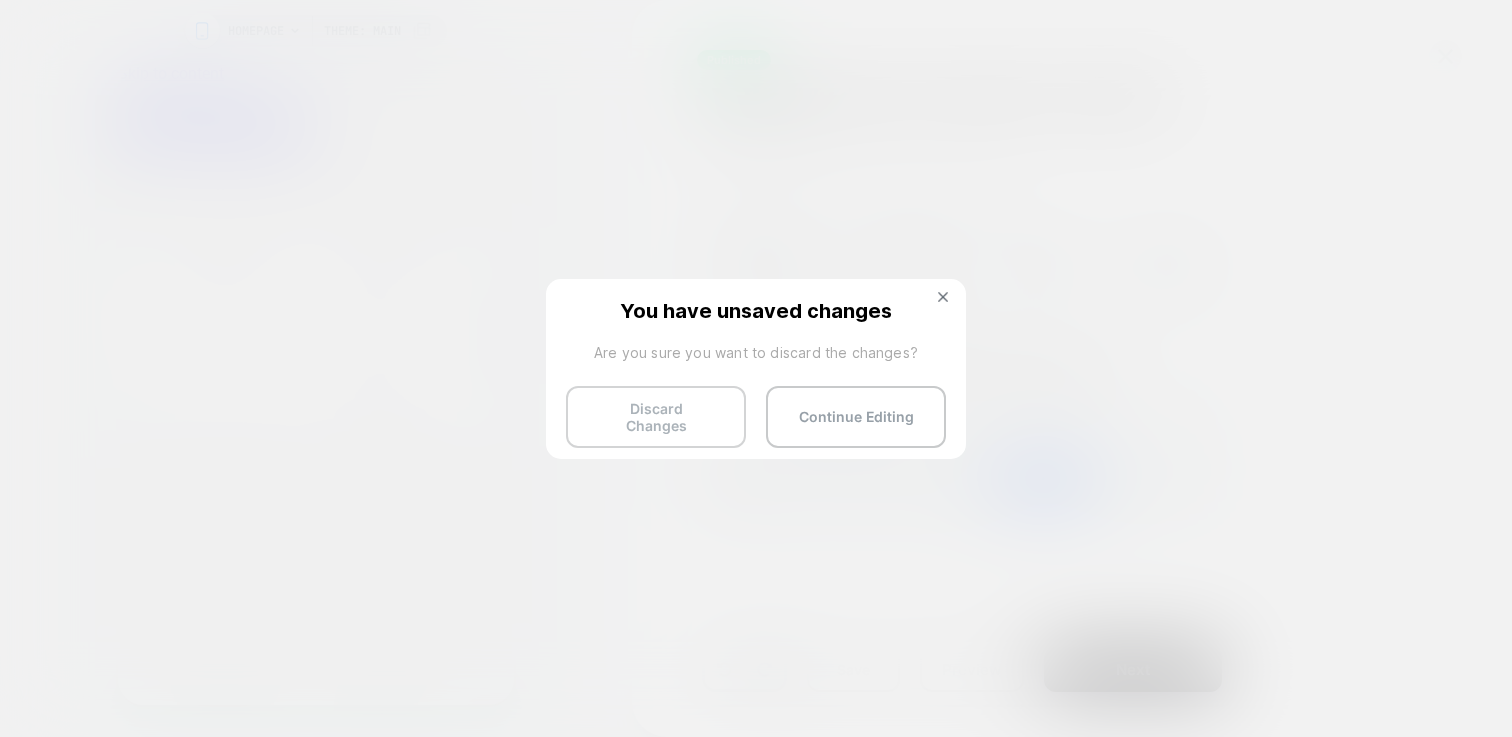 click on "Discard Changes" at bounding box center [656, 417] 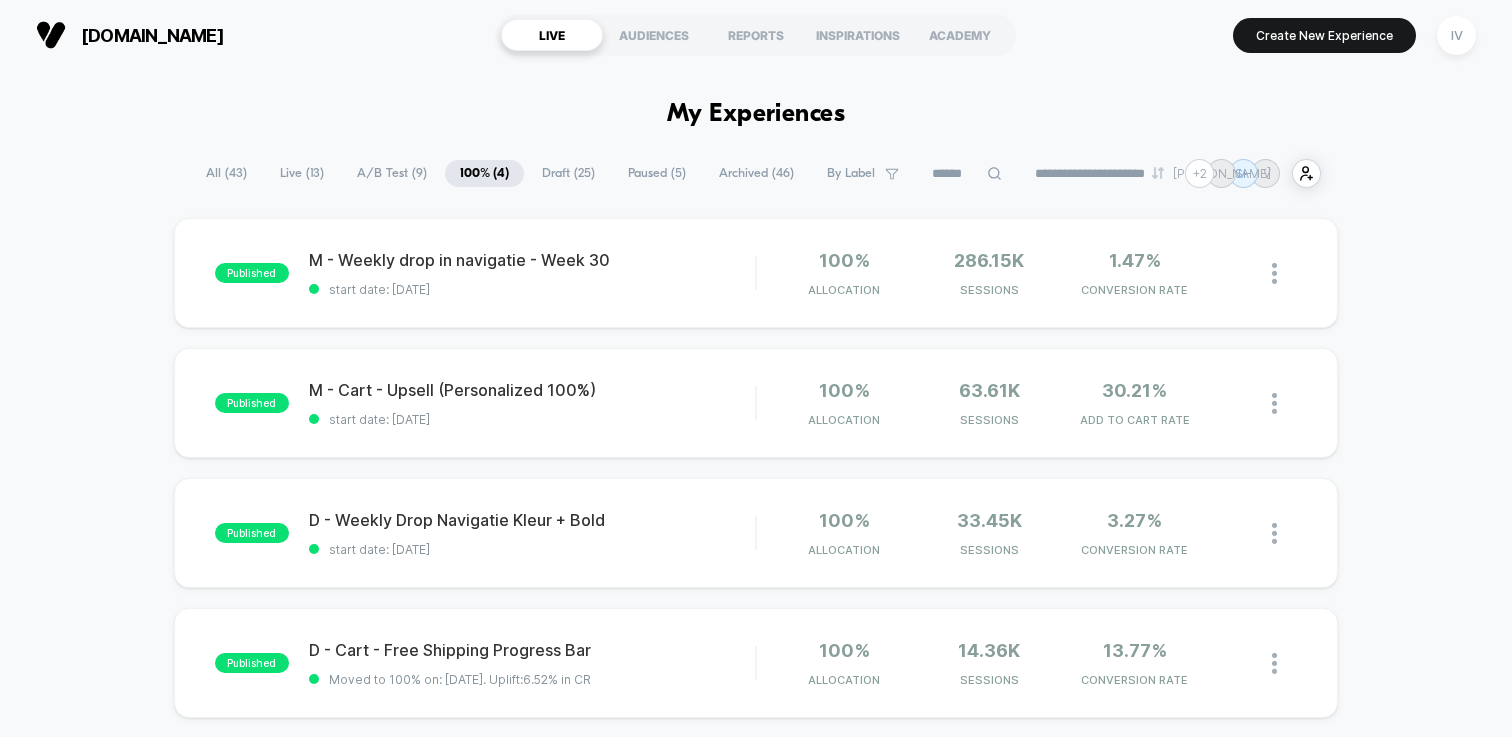 click on "A/B Test ( 9 )" at bounding box center (392, 173) 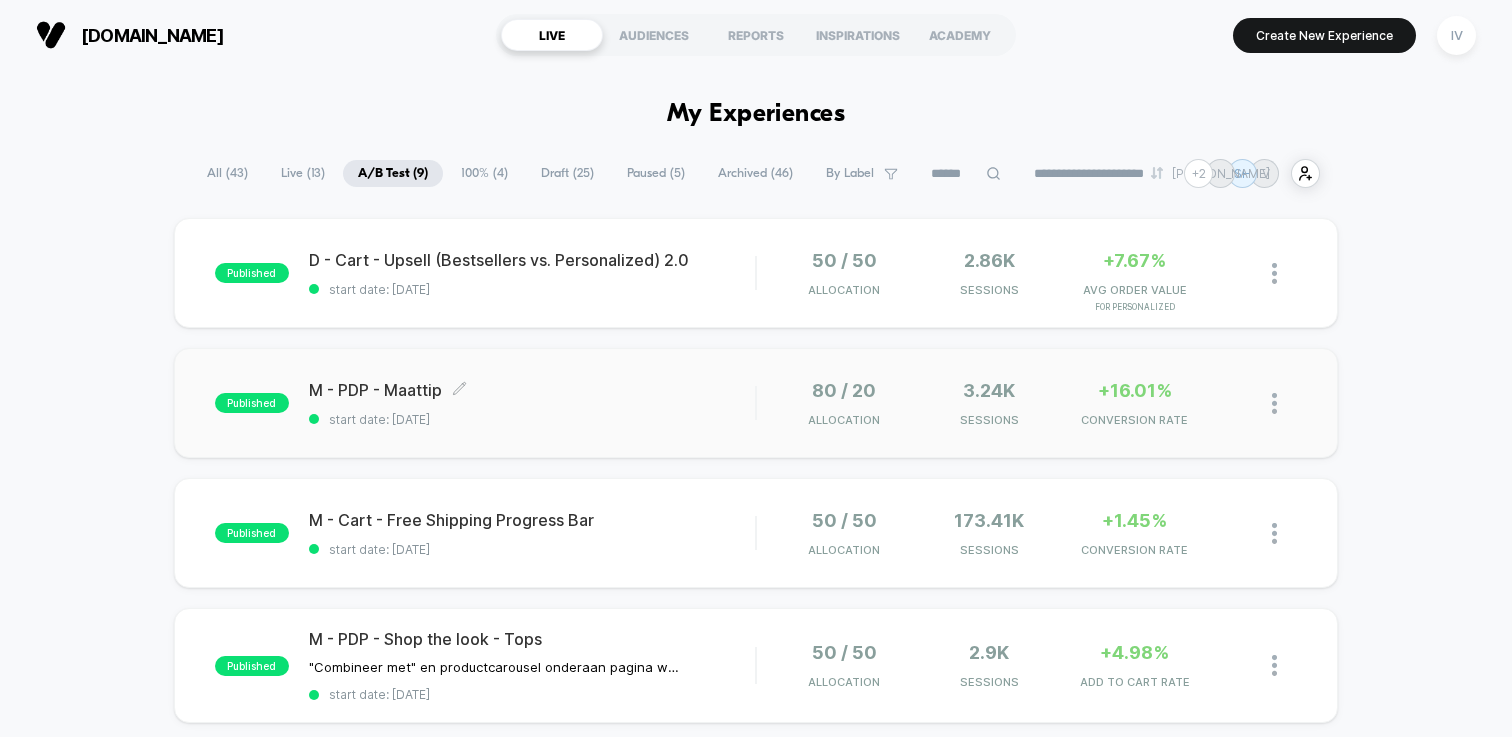 click on "M - PDP - Maattip Click to edit experience details" at bounding box center (532, 390) 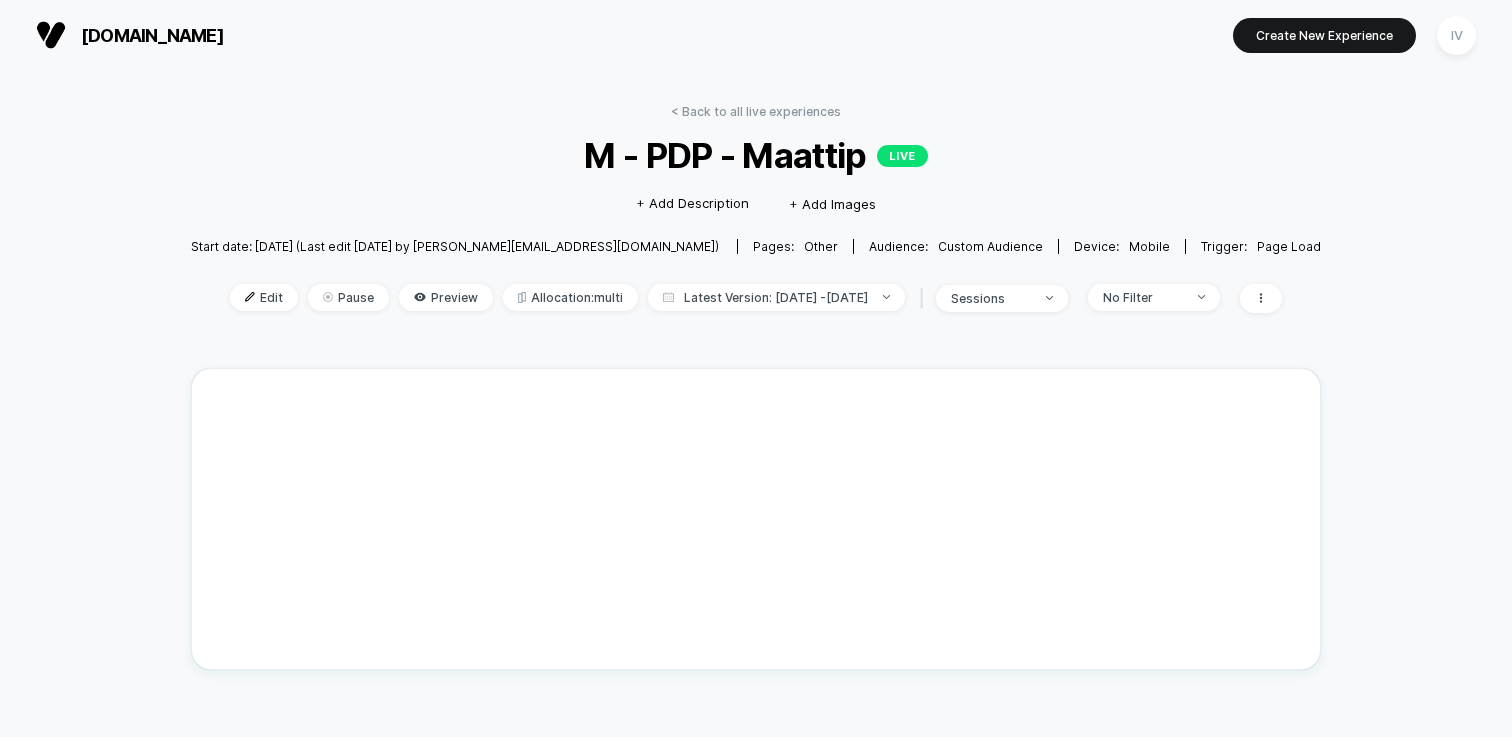 click on "M - PDP - Maattip LIVE" at bounding box center (756, 155) 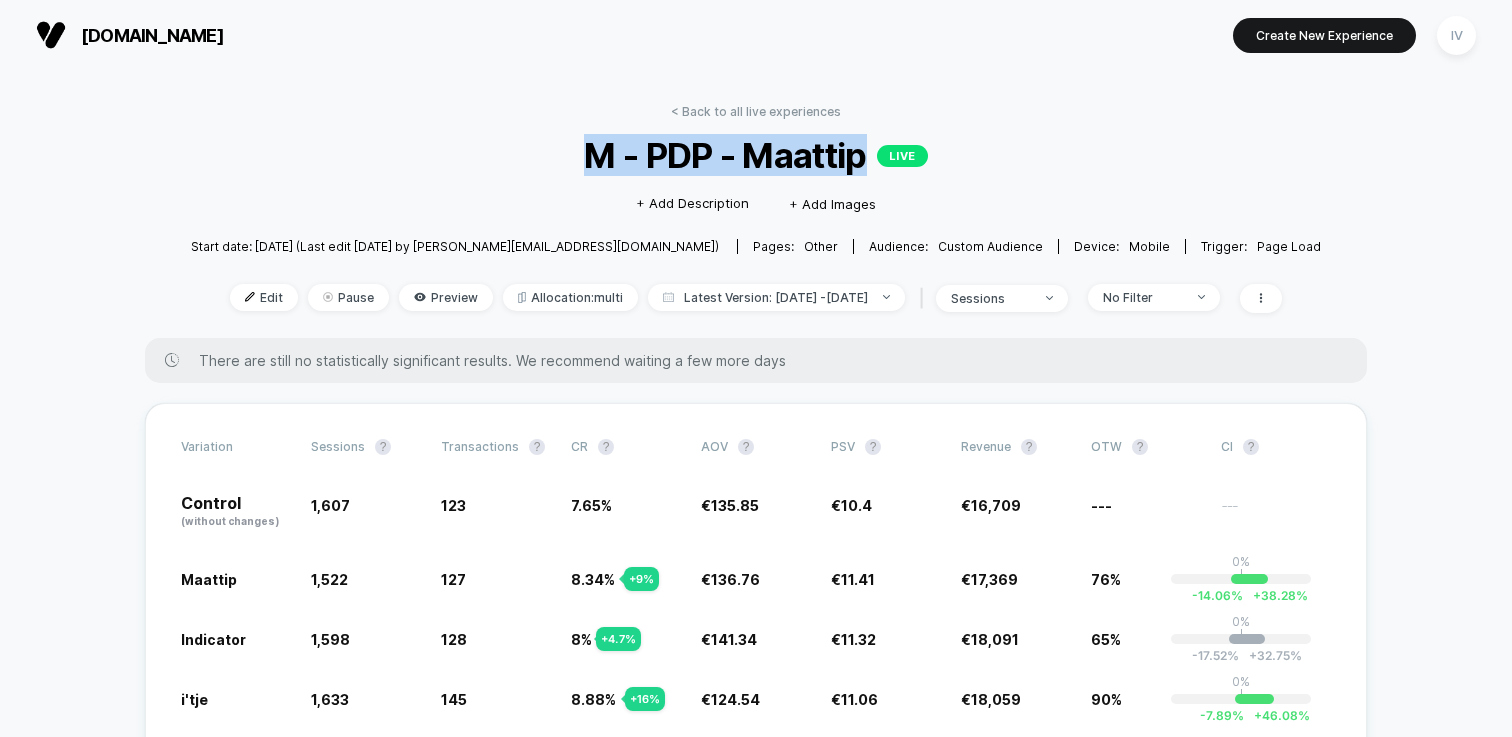 click on "M - PDP - Maattip LIVE" at bounding box center (756, 155) 